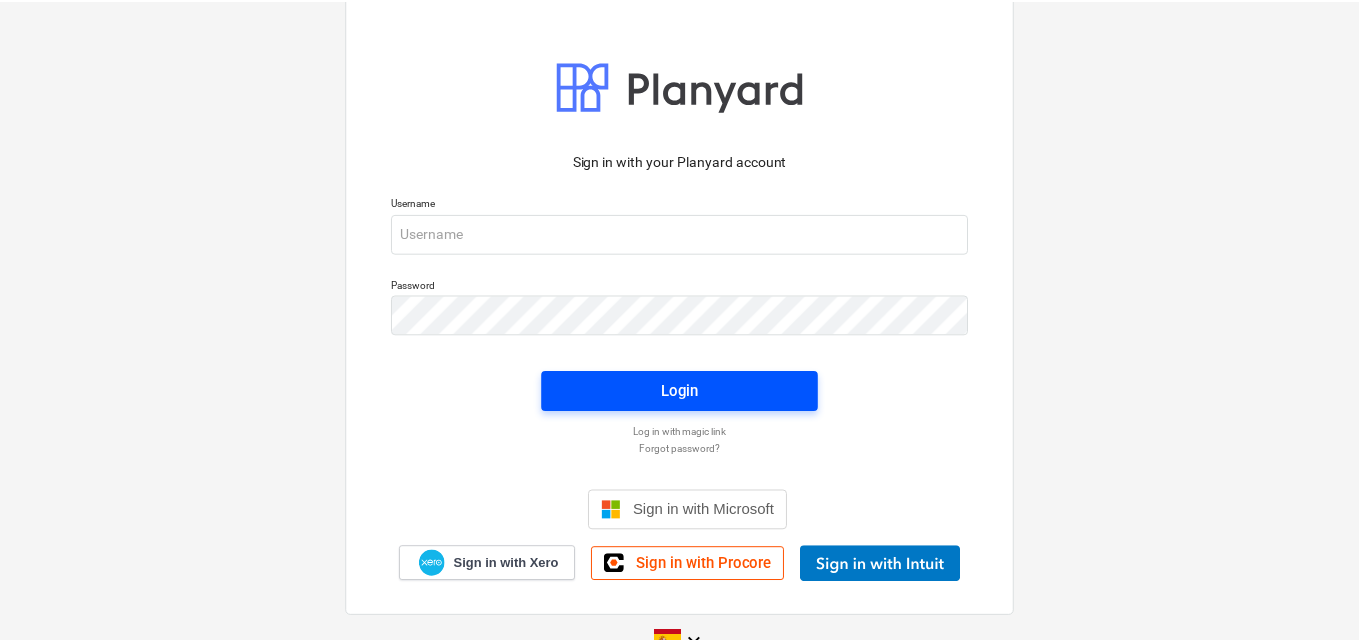 scroll, scrollTop: 0, scrollLeft: 0, axis: both 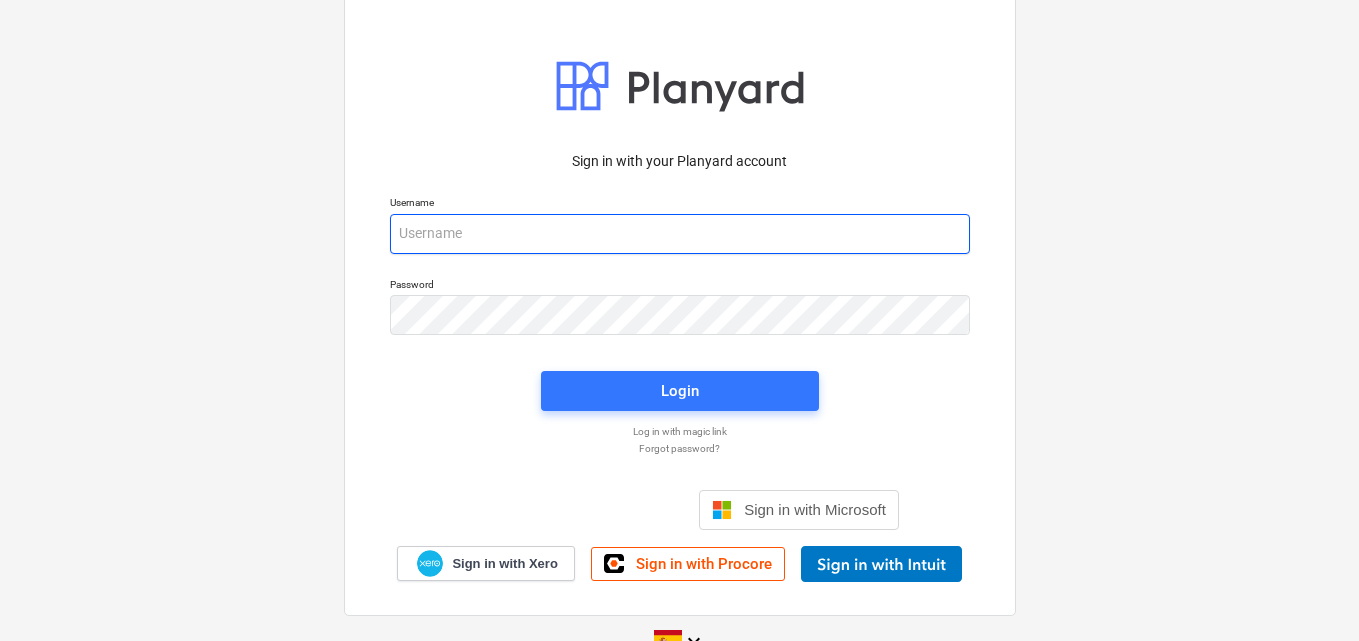 click at bounding box center (680, 234) 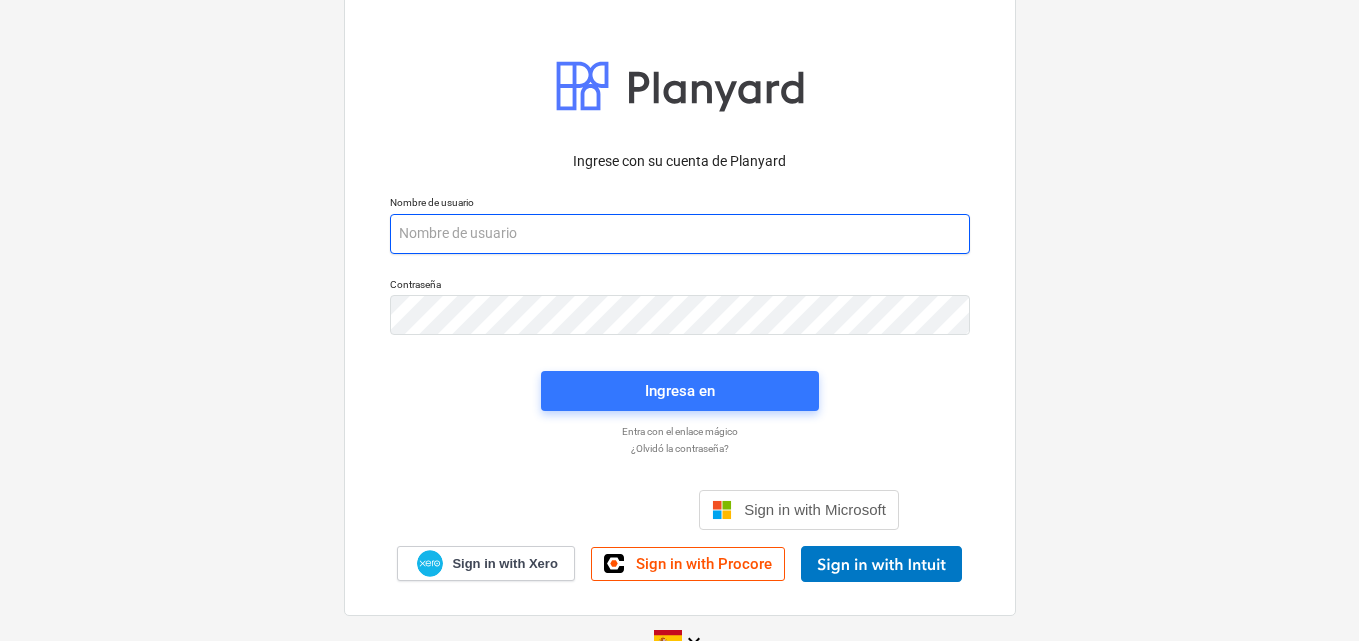 paste on "info+catiland@catilandpanama.com" 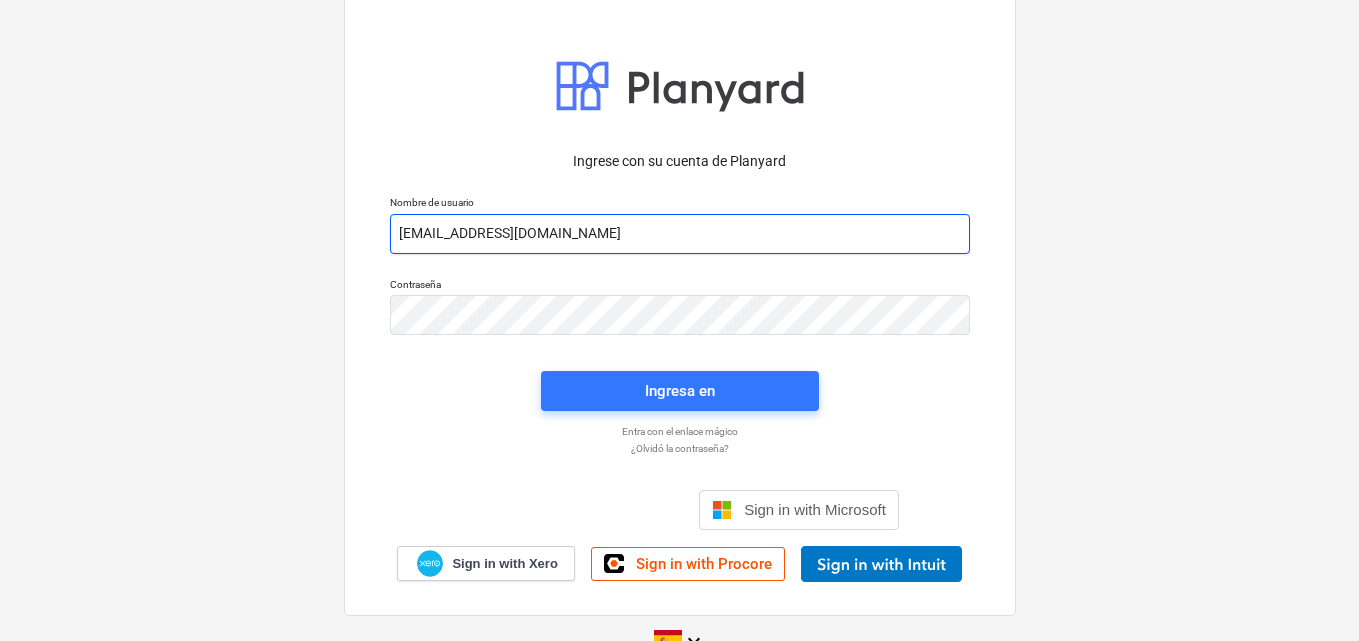 type on "info+catiland@catilandpanama.com" 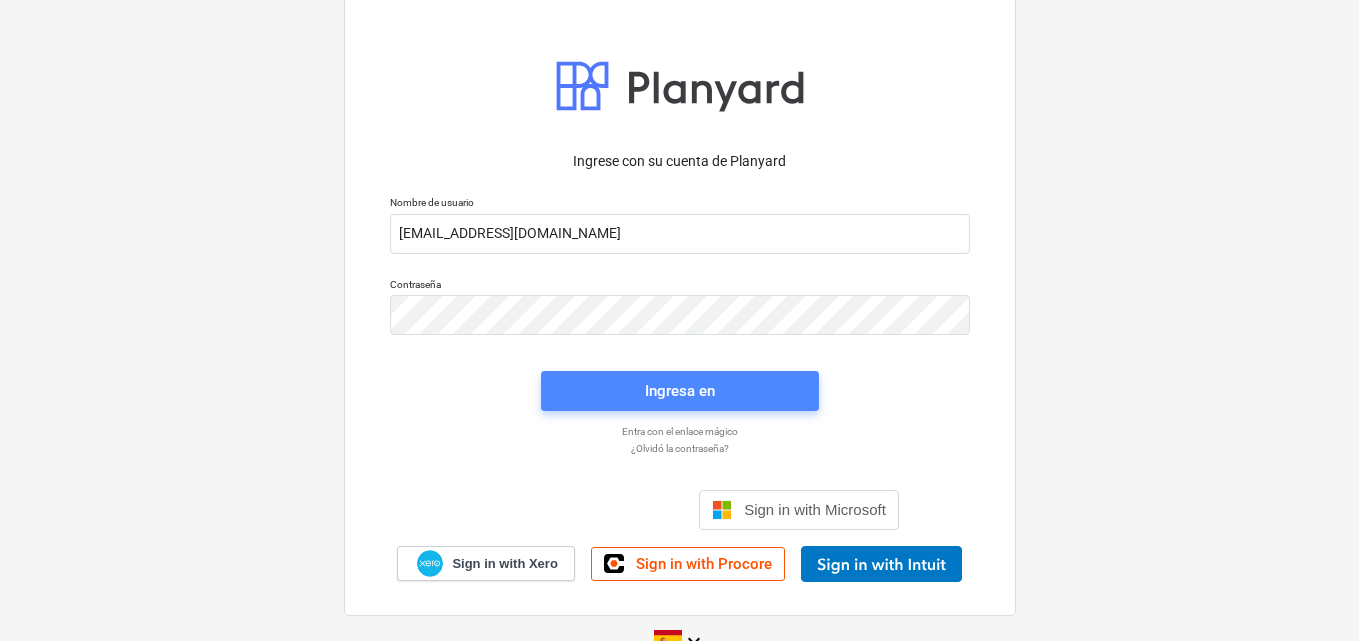 click on "Ingresa en" at bounding box center [680, 391] 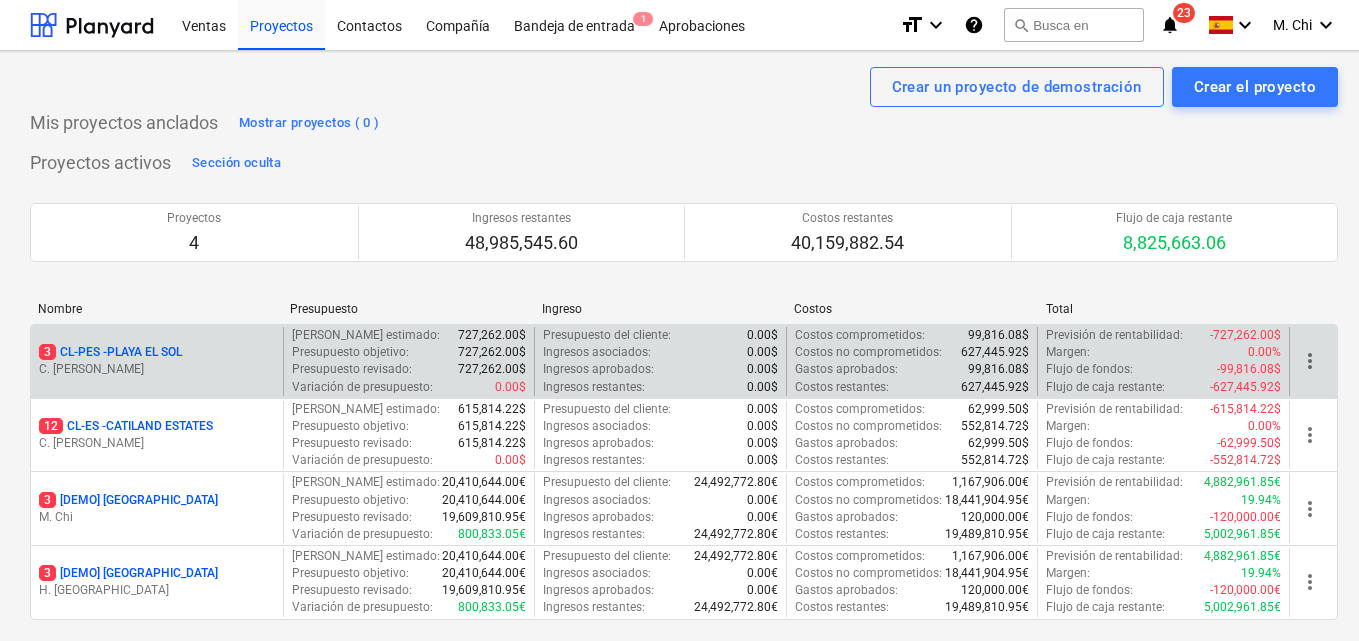 click on "3  CL-PES -  PLAYA EL SOL" at bounding box center [110, 352] 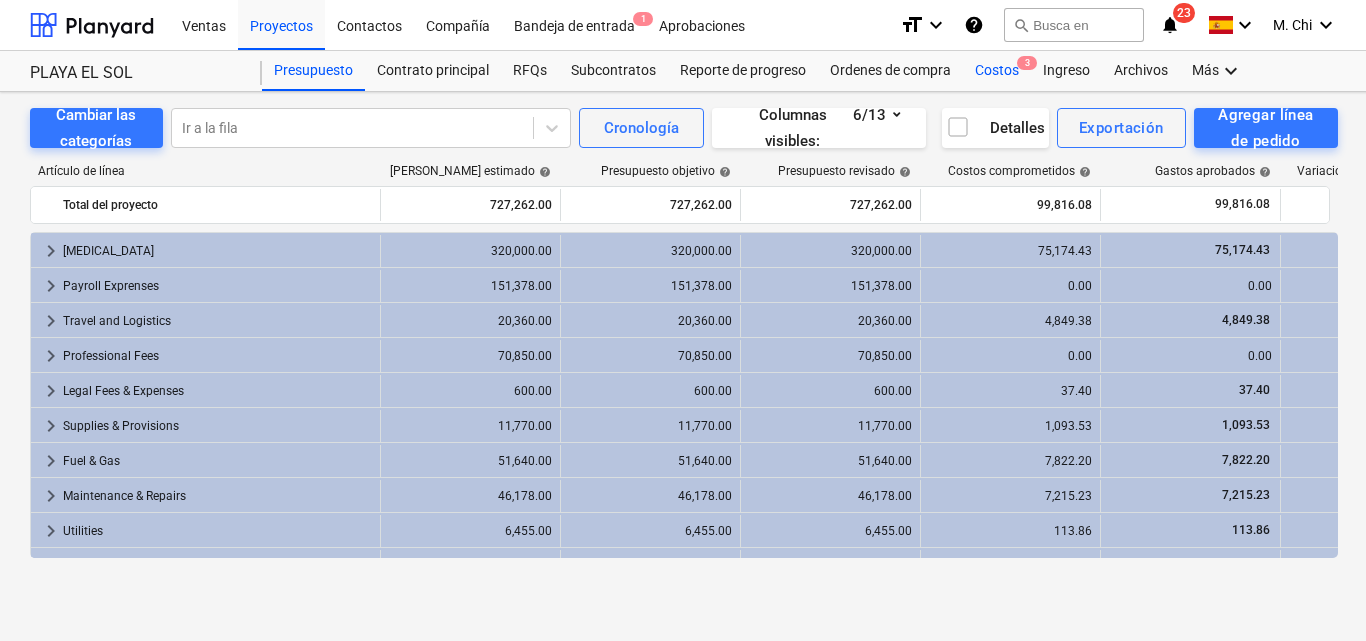 click on "Costos 3" at bounding box center [997, 71] 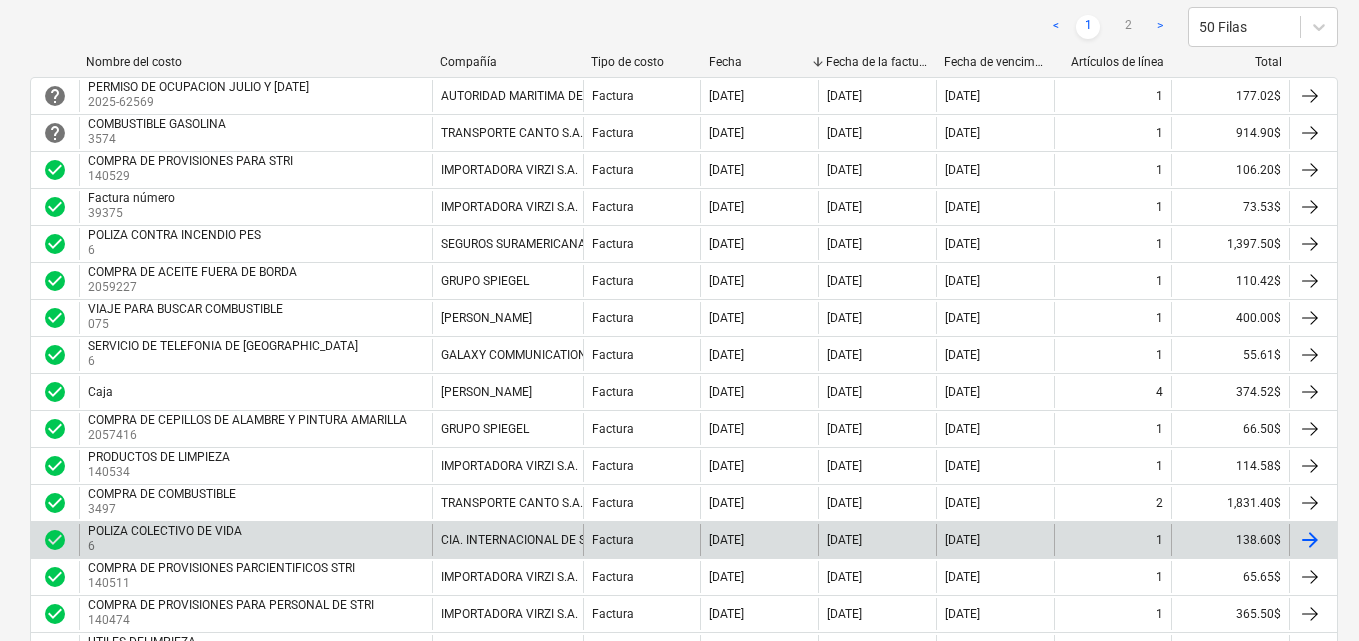 scroll, scrollTop: 400, scrollLeft: 0, axis: vertical 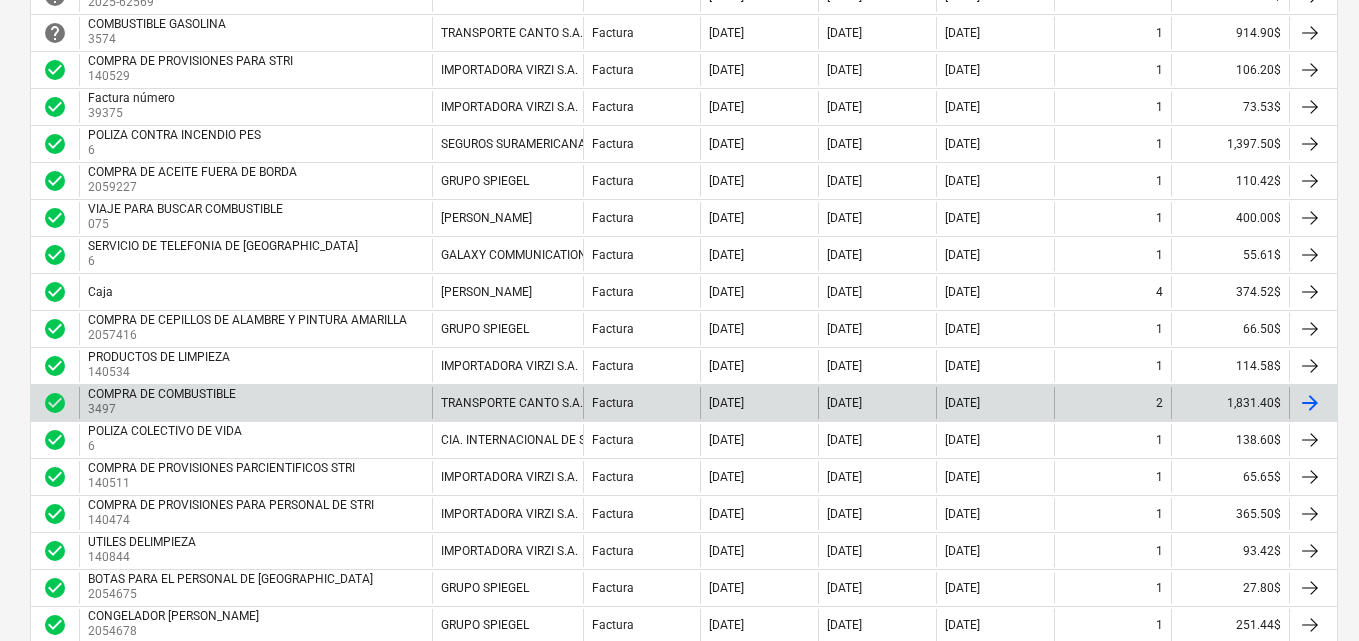 click on "1,831.40$" at bounding box center (1230, 403) 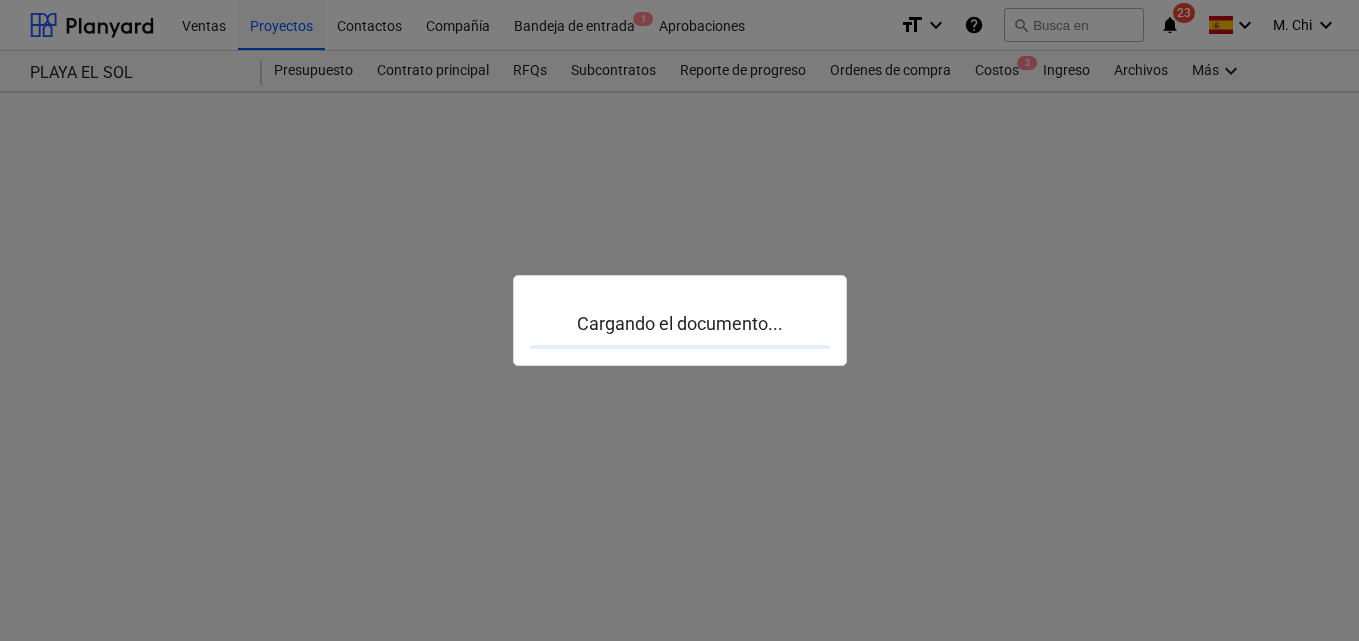 scroll, scrollTop: 0, scrollLeft: 0, axis: both 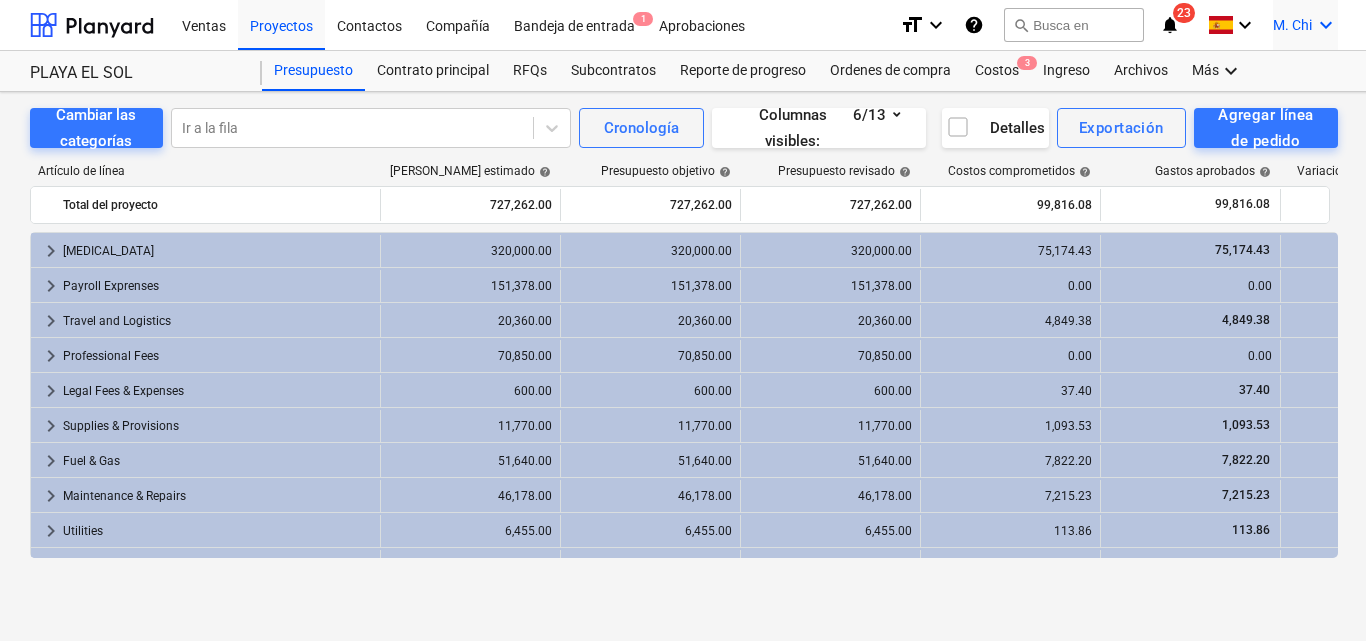click on "keyboard_arrow_down" at bounding box center [1326, 25] 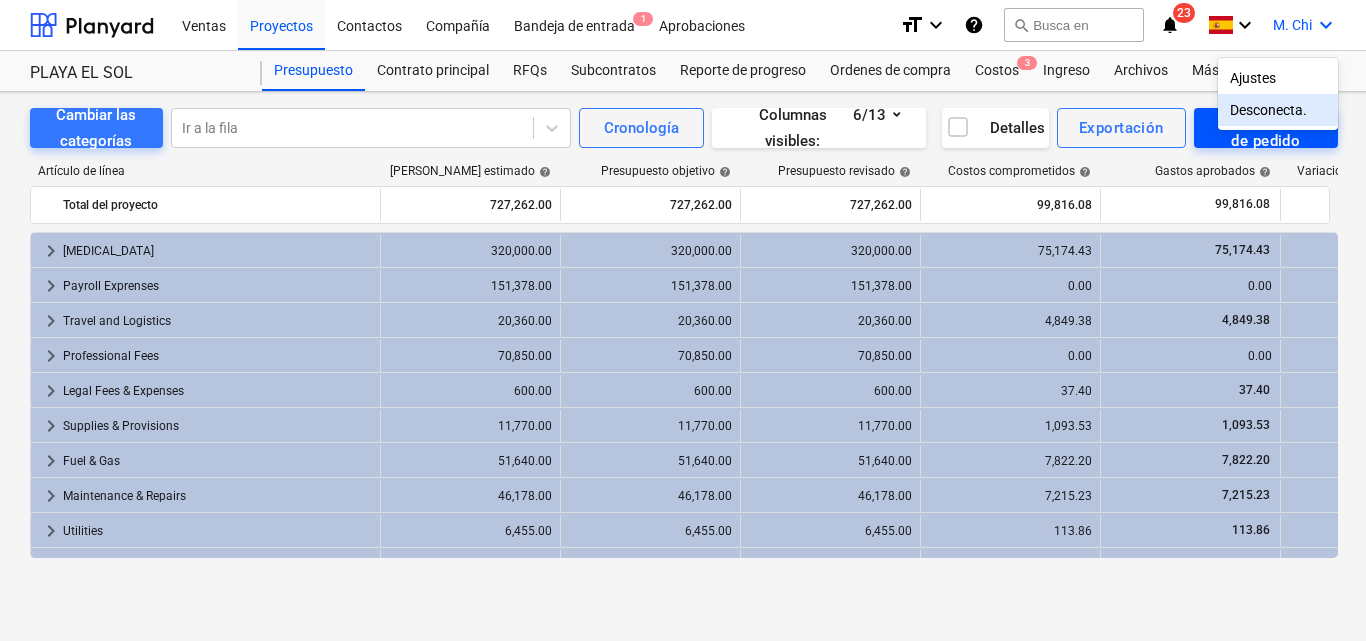 click on "Desconecta." at bounding box center [1278, 110] 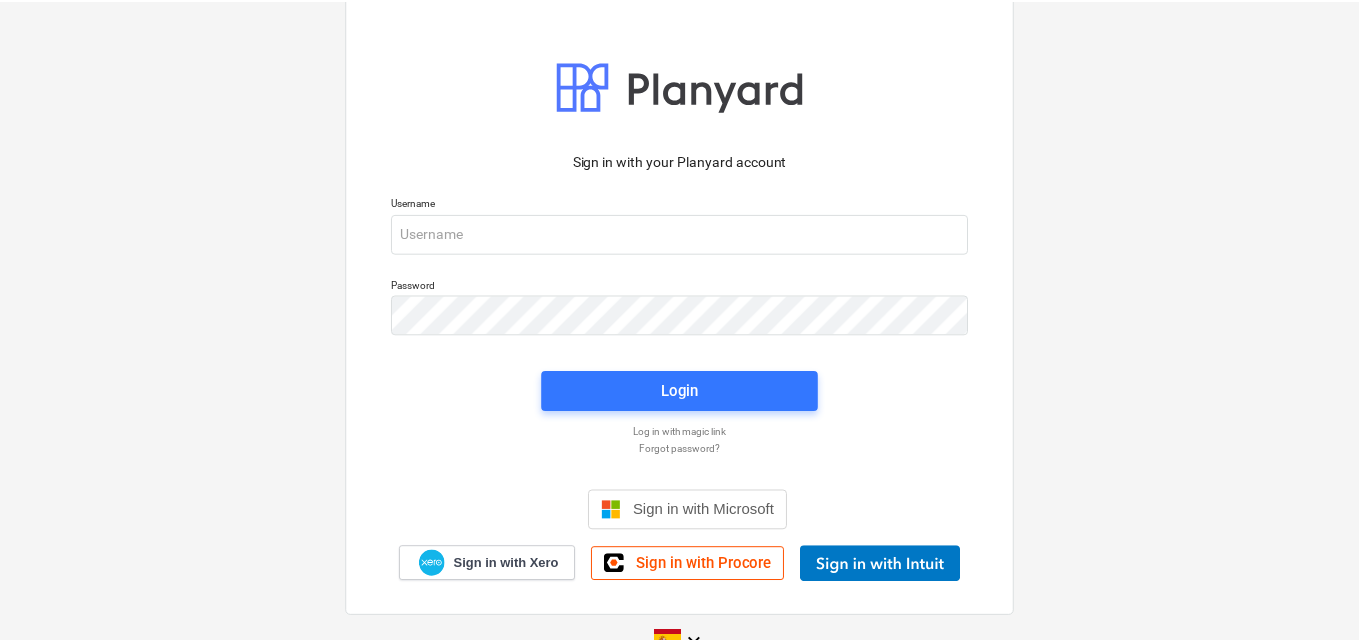 scroll, scrollTop: 0, scrollLeft: 0, axis: both 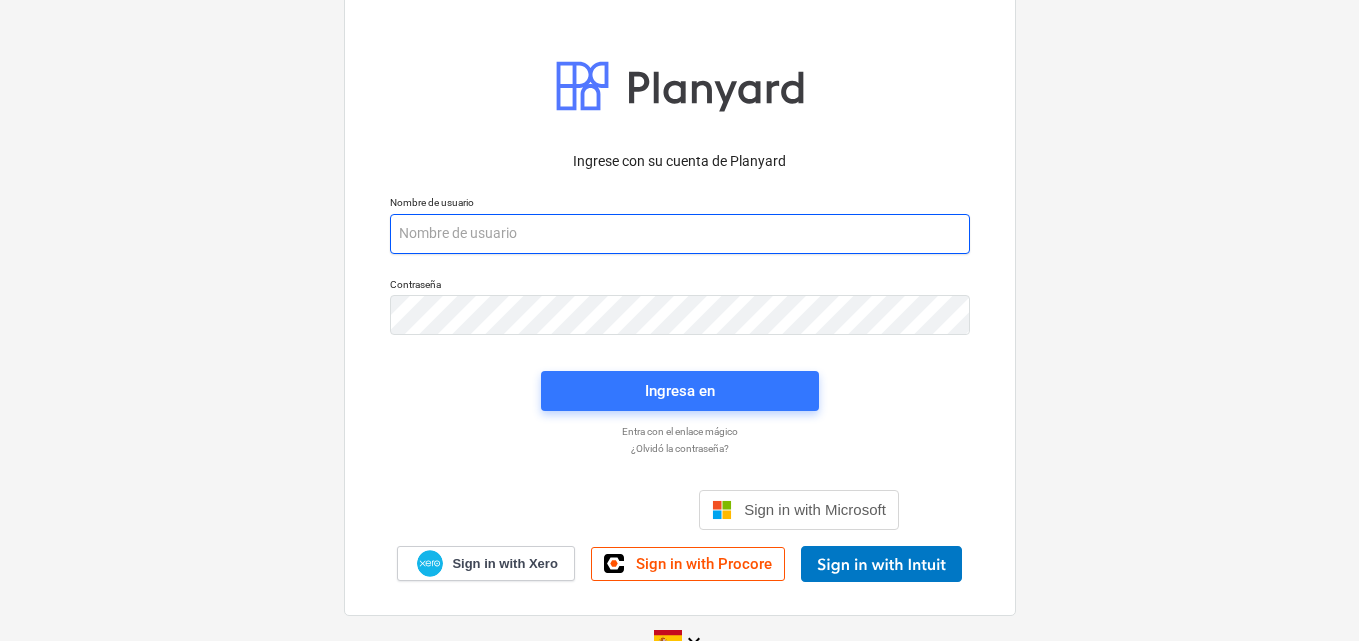 click at bounding box center [680, 234] 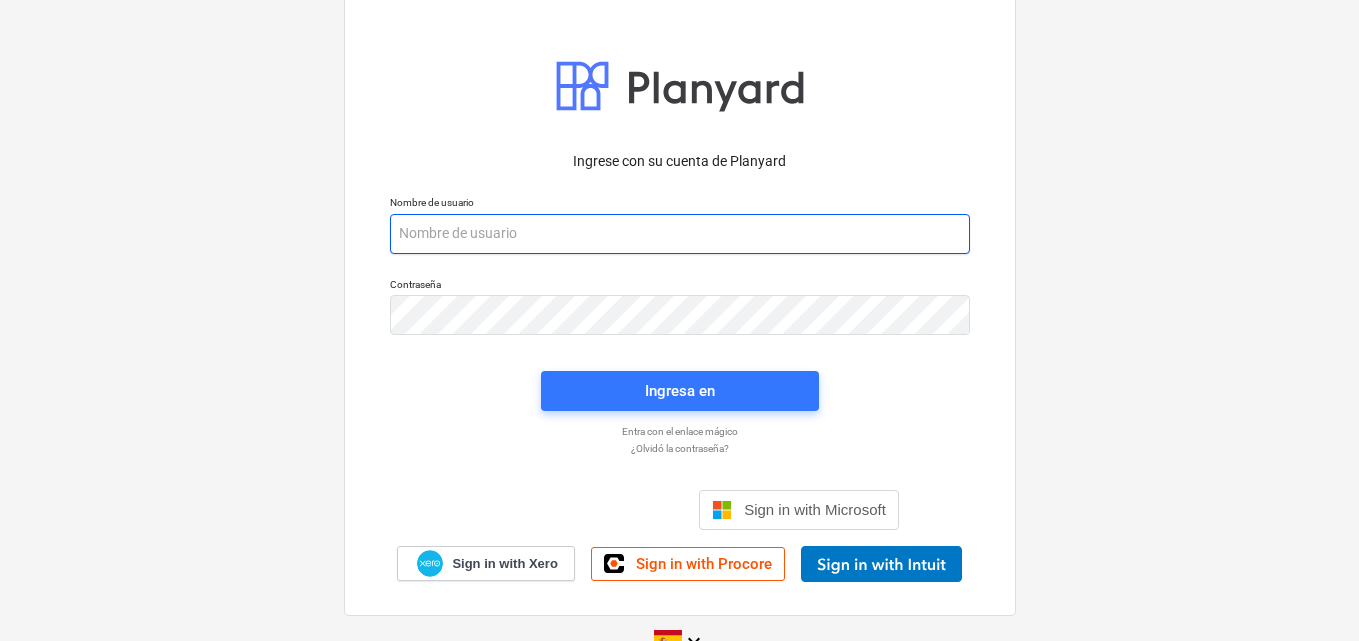 paste on "info+catiland@catilandpanama.com" 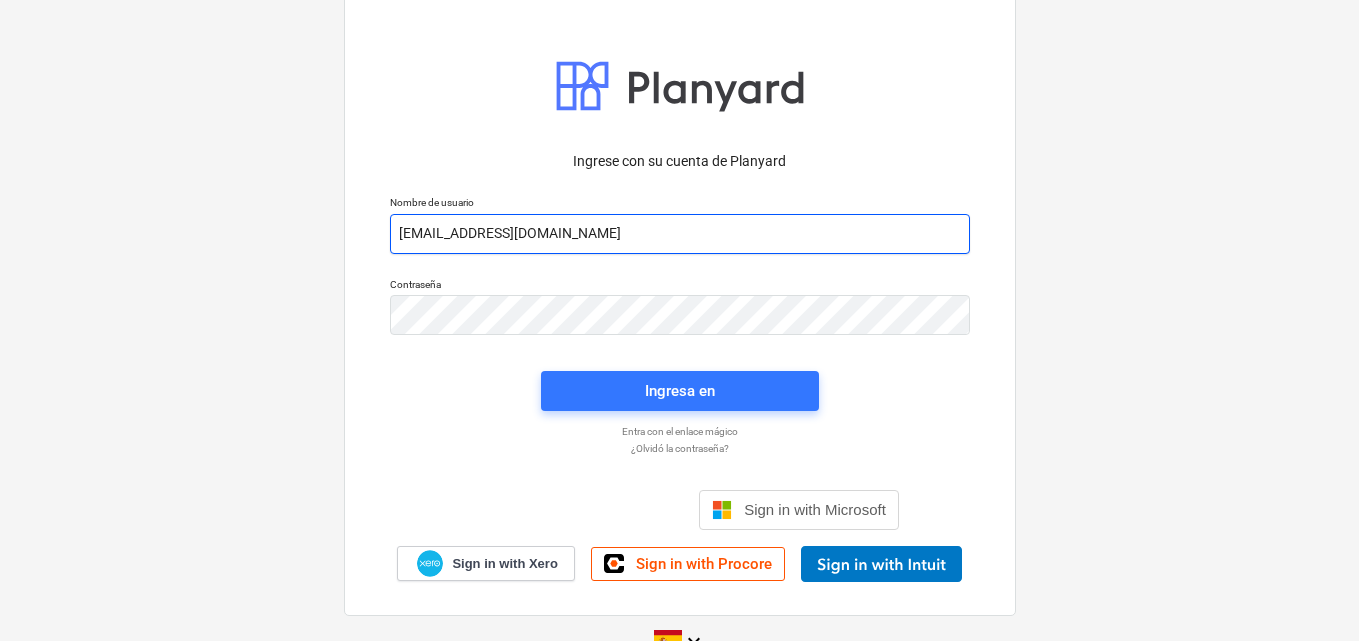 type on "info+catiland@catilandpanama.com" 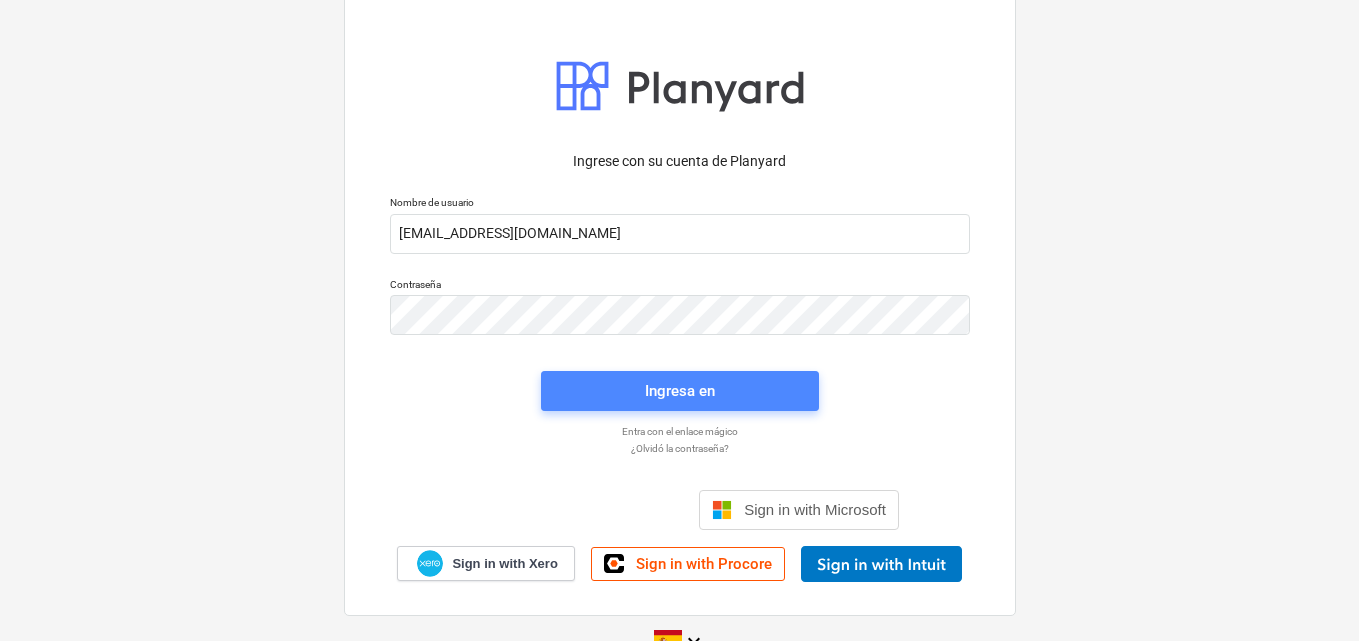 click on "Ingresa en" at bounding box center (680, 391) 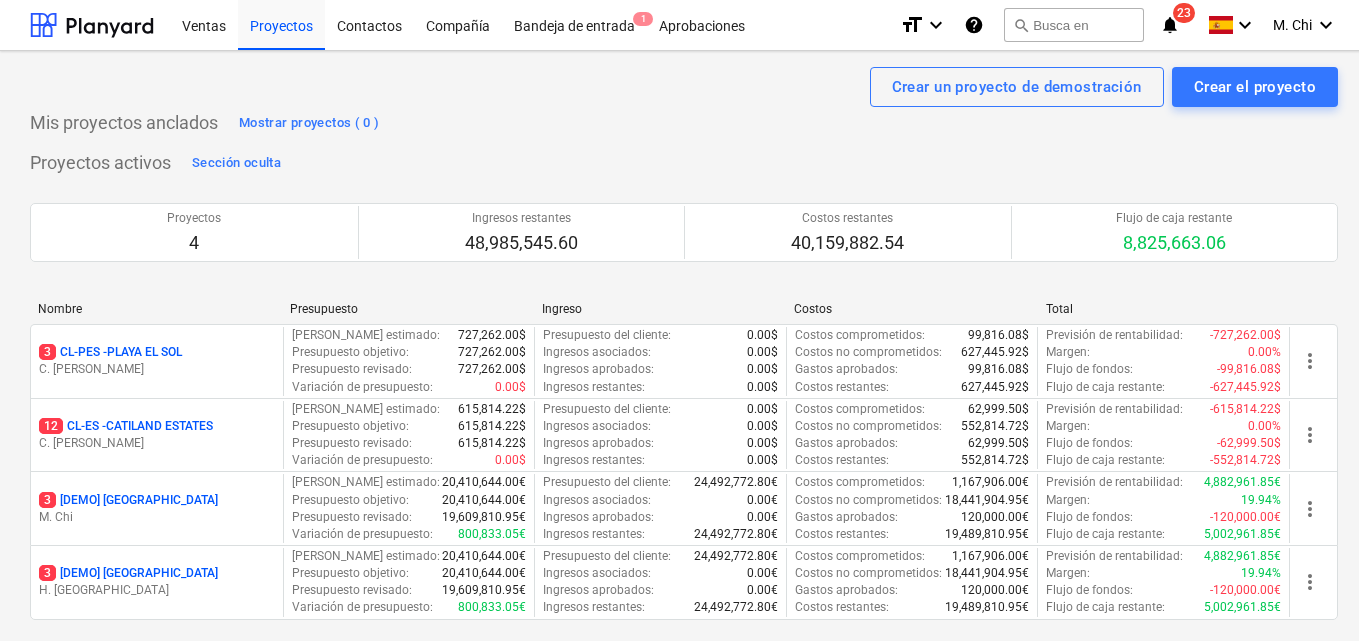 click on "C. Perez" at bounding box center (157, 369) 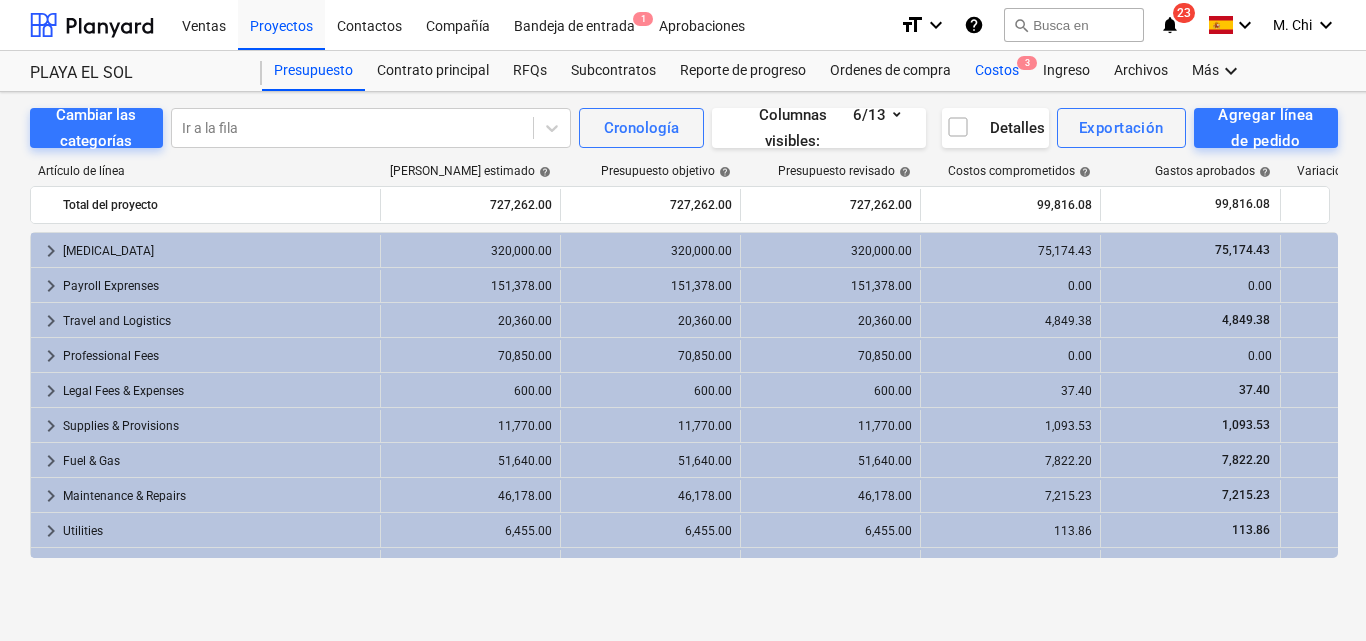 click on "Costos 3" at bounding box center (997, 71) 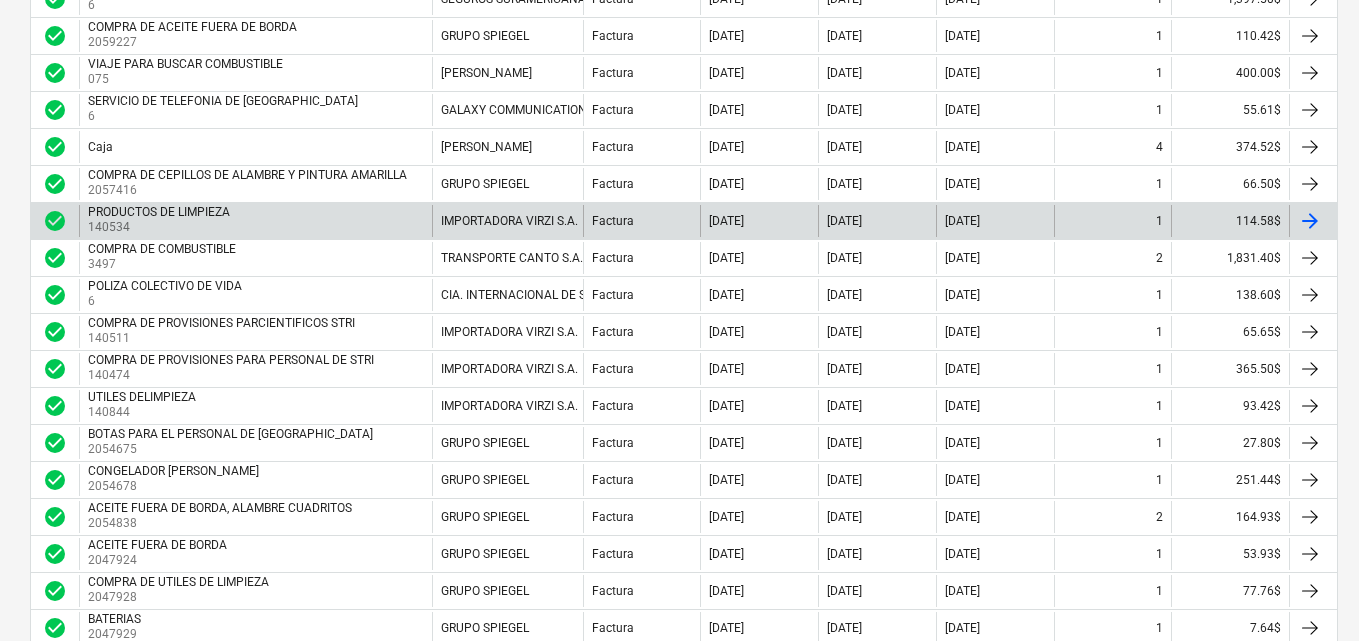 scroll, scrollTop: 700, scrollLeft: 0, axis: vertical 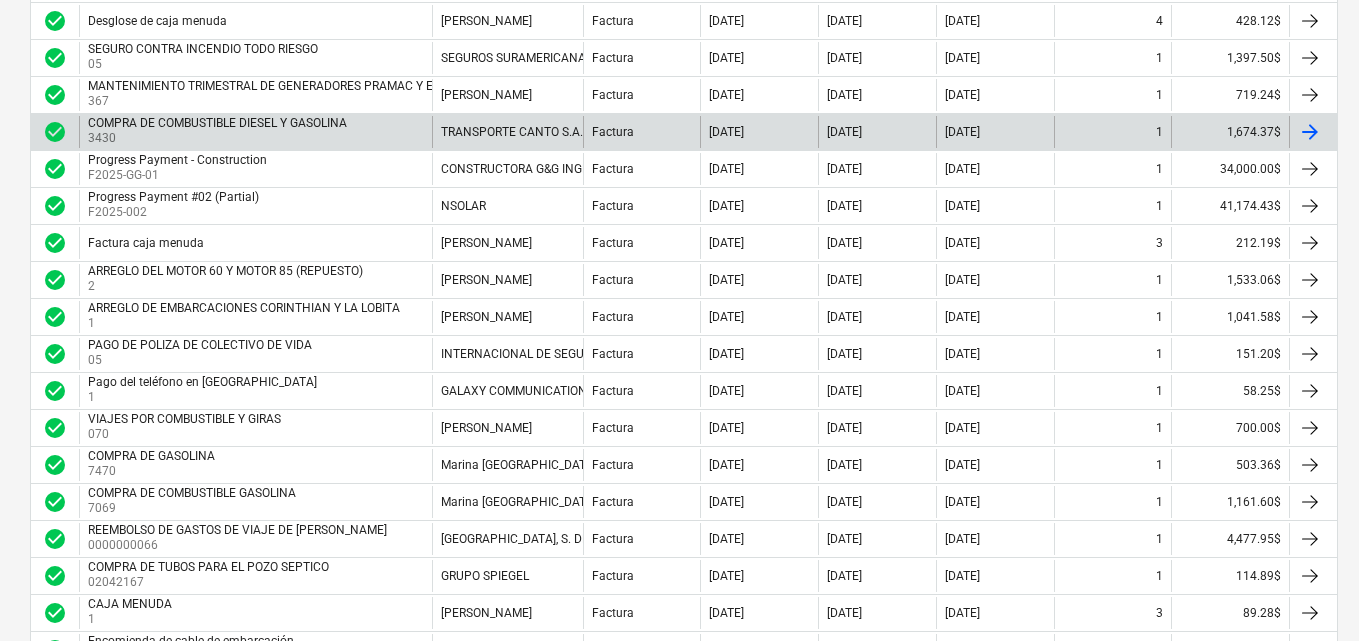 click on "COMPRA DE COMBUSTIBLE DIESEL Y GASOLINA" at bounding box center [217, 123] 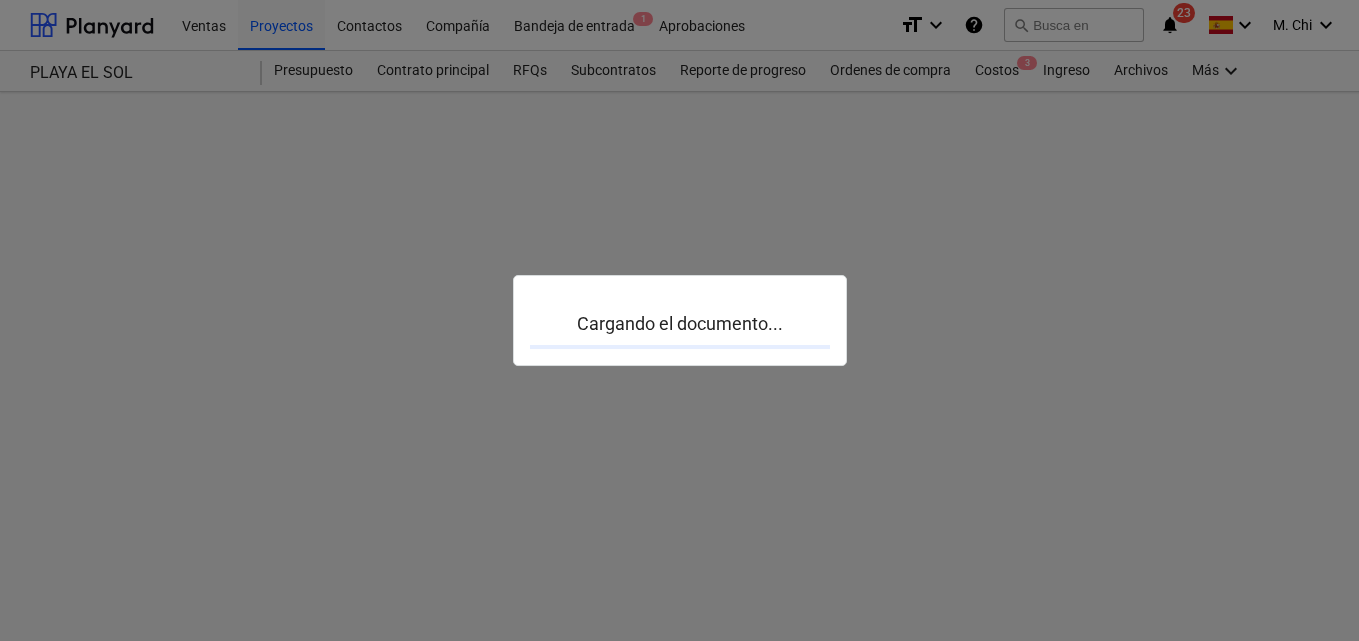 scroll, scrollTop: 0, scrollLeft: 0, axis: both 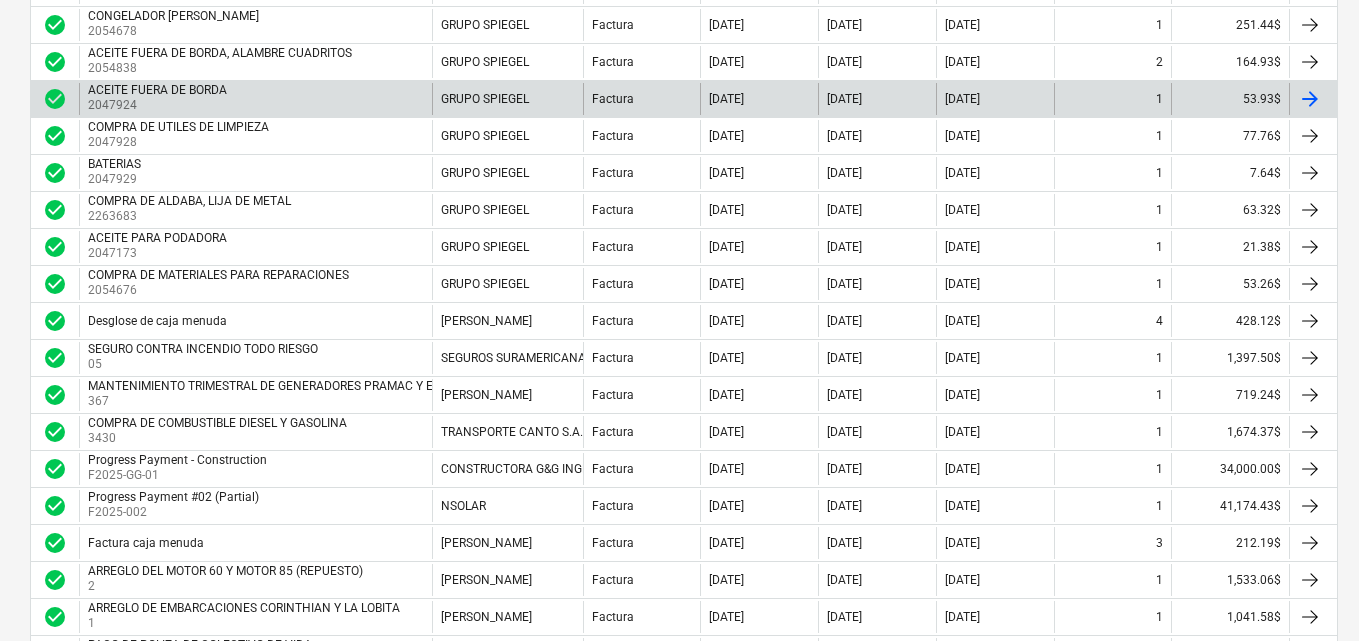 click on "ACEITE FUERA DE BORDA" at bounding box center [157, 90] 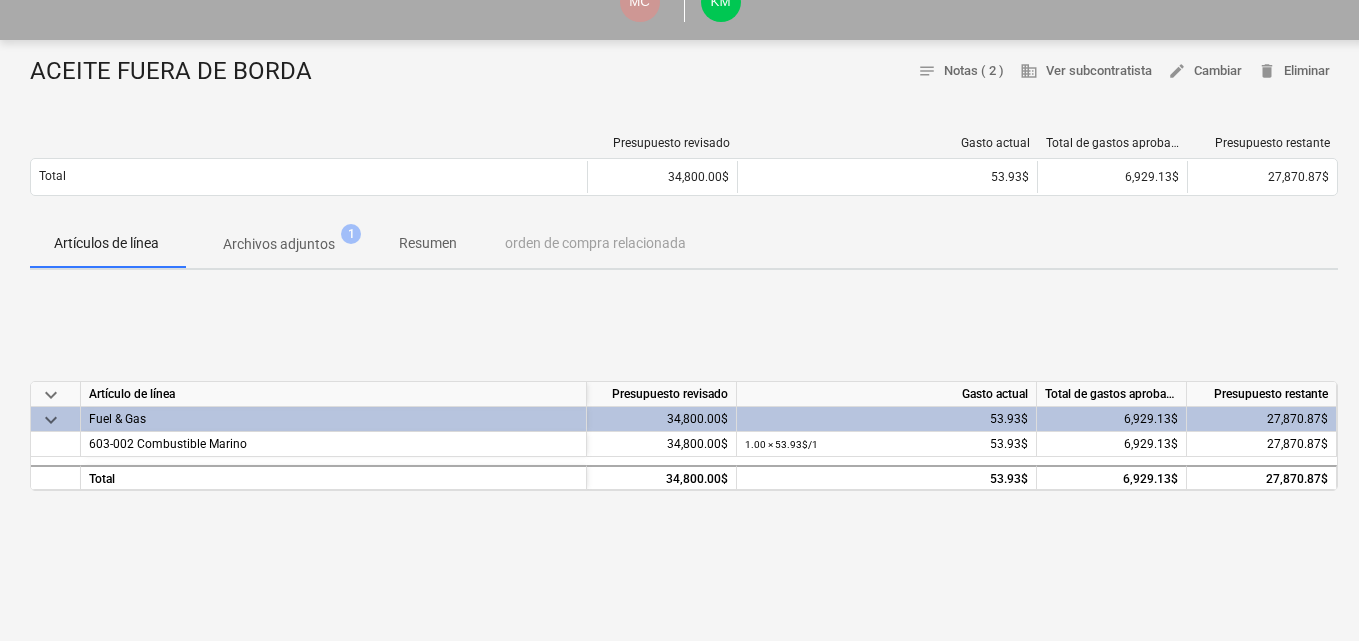 scroll, scrollTop: 200, scrollLeft: 0, axis: vertical 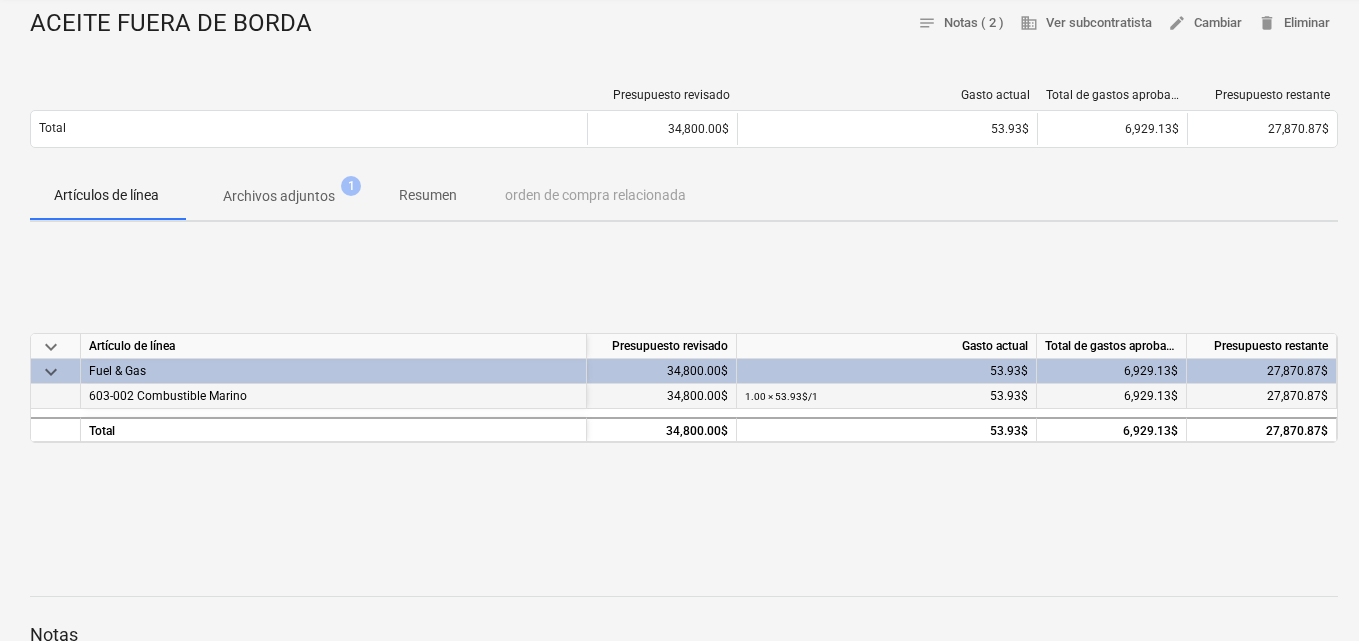 click on "603-002 Combustible Marino" at bounding box center (168, 396) 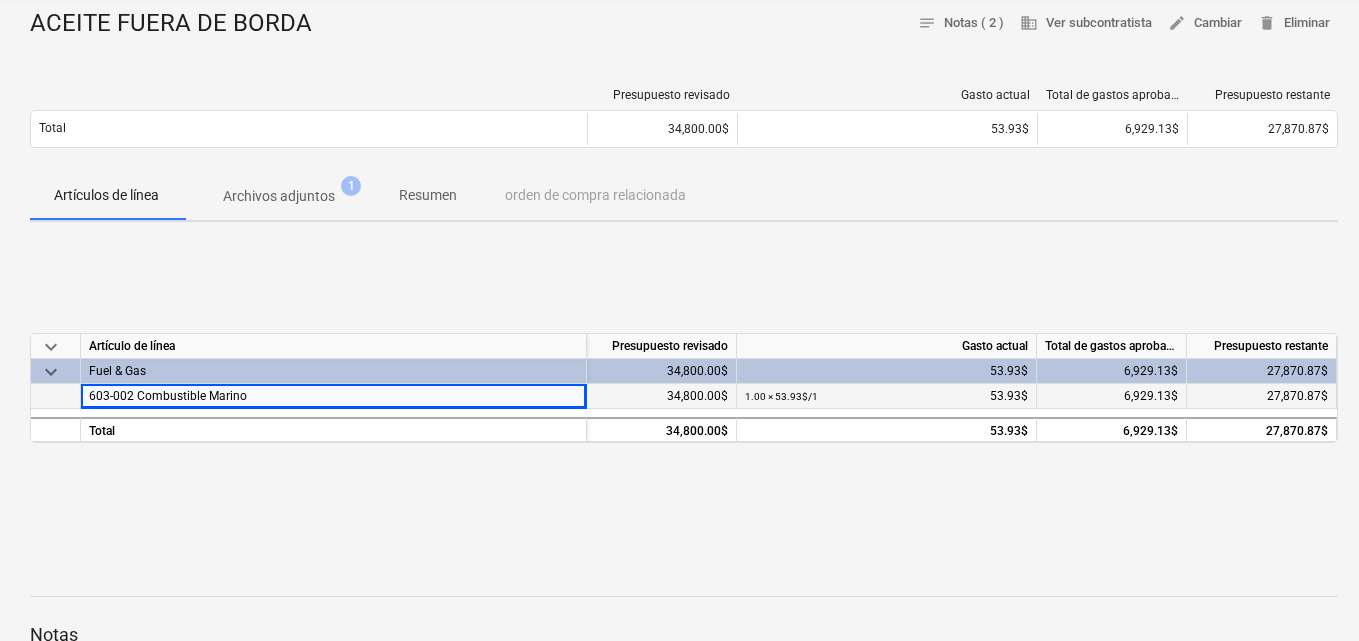 click on "27,870.87$" at bounding box center [1297, 396] 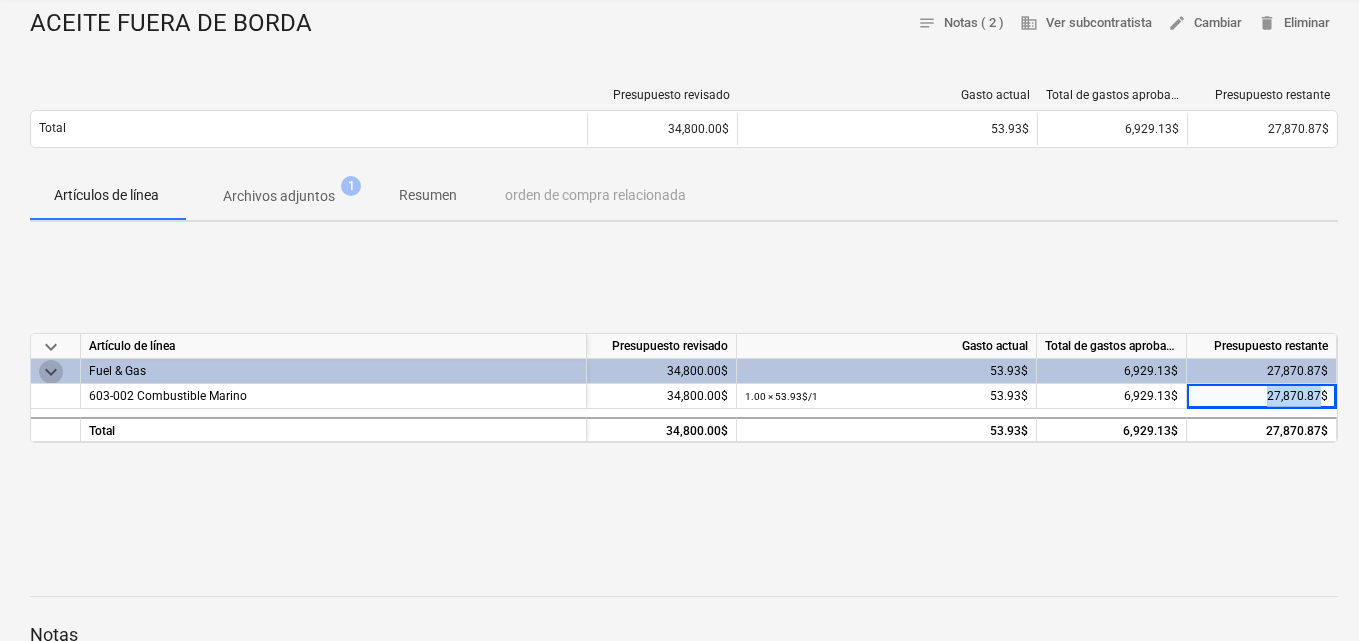 click on "keyboard_arrow_down" at bounding box center [51, 372] 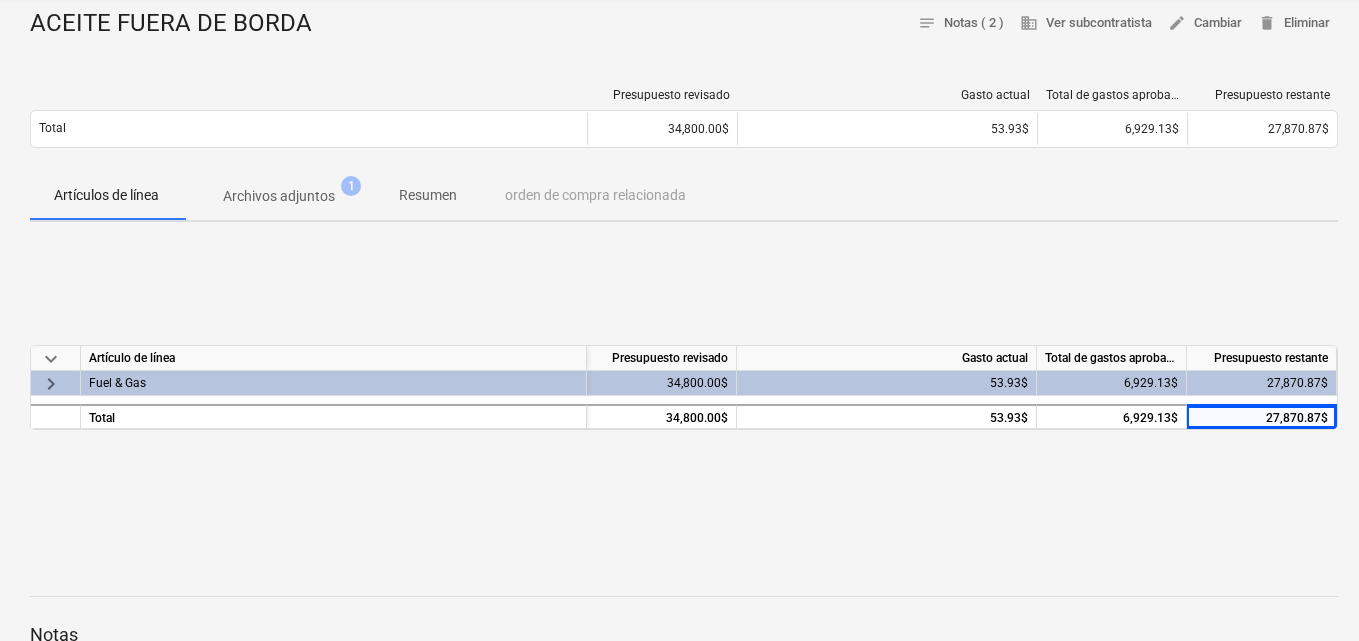 click on "keyboard_arrow_down" at bounding box center [51, 359] 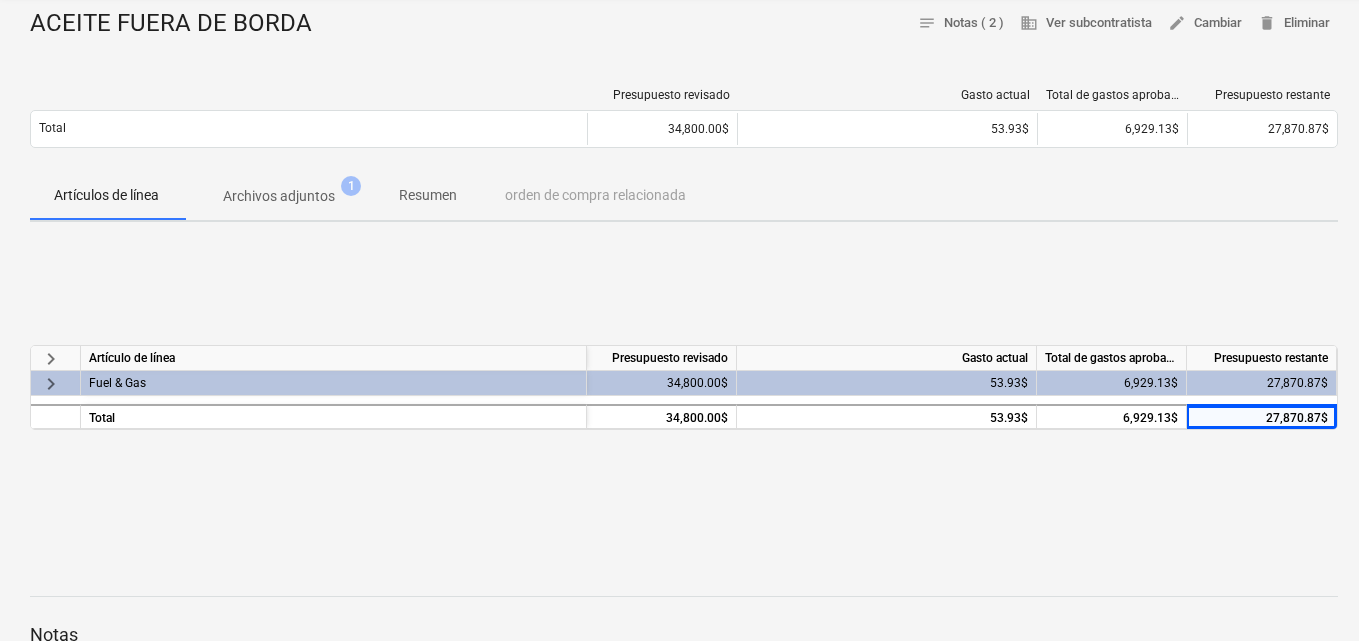 click on "Fuel & Gas" at bounding box center [333, 383] 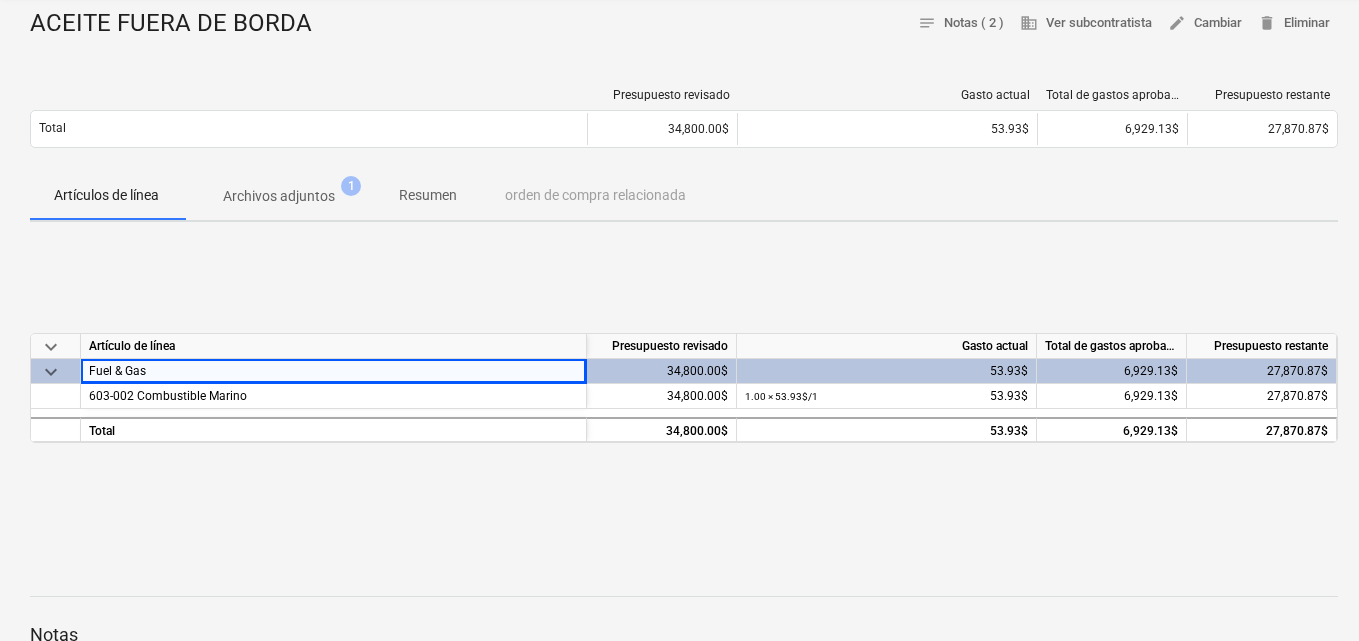 click on "keyboard_arrow_down Artículo de línea Presupuesto revisado Gasto actual Total de gastos aprobados Presupuesto restante keyboard_arrow_down  Fuel & Gas 34,800.00$ 53.93$ 6,929.13$ 27,870.87$ 603-002 Combustible Marino 34,800.00$ 1.00   ×   53.93$ / 1 53.93$ 6,929.13$ 27,870.87$ Total 34,800.00$ 53.93$ 6,929.13$ 27,870.87$" at bounding box center [684, 388] 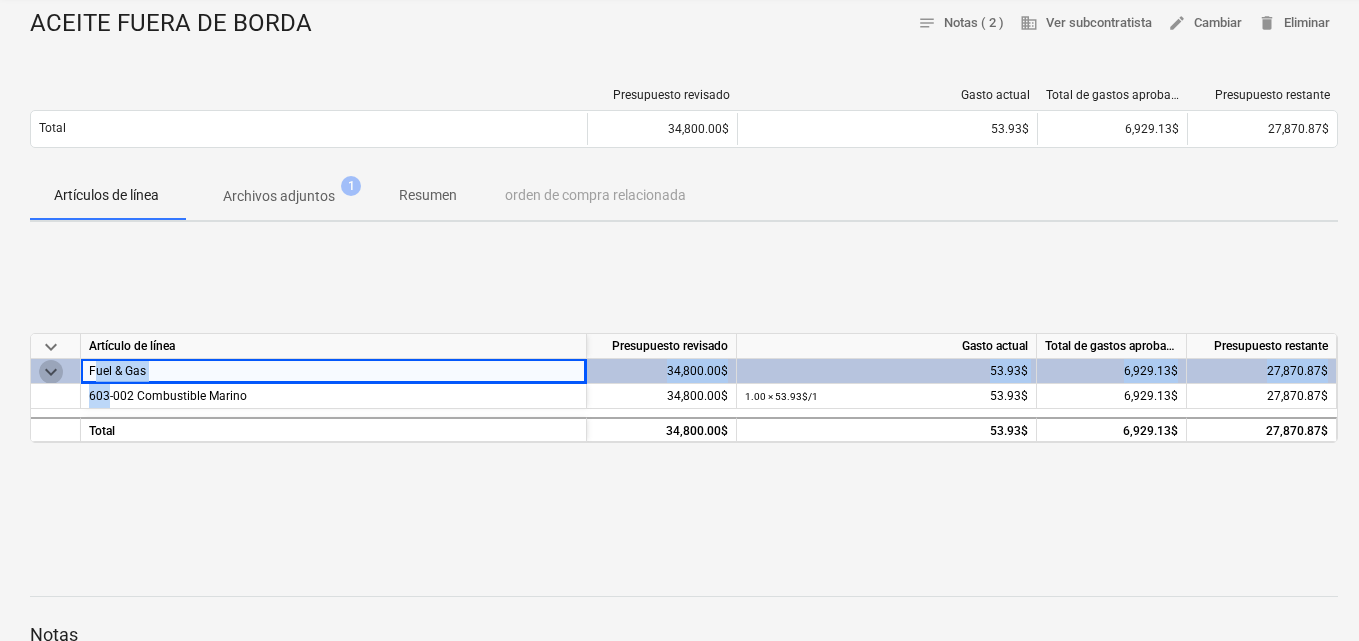 click on "keyboard_arrow_down" at bounding box center [51, 372] 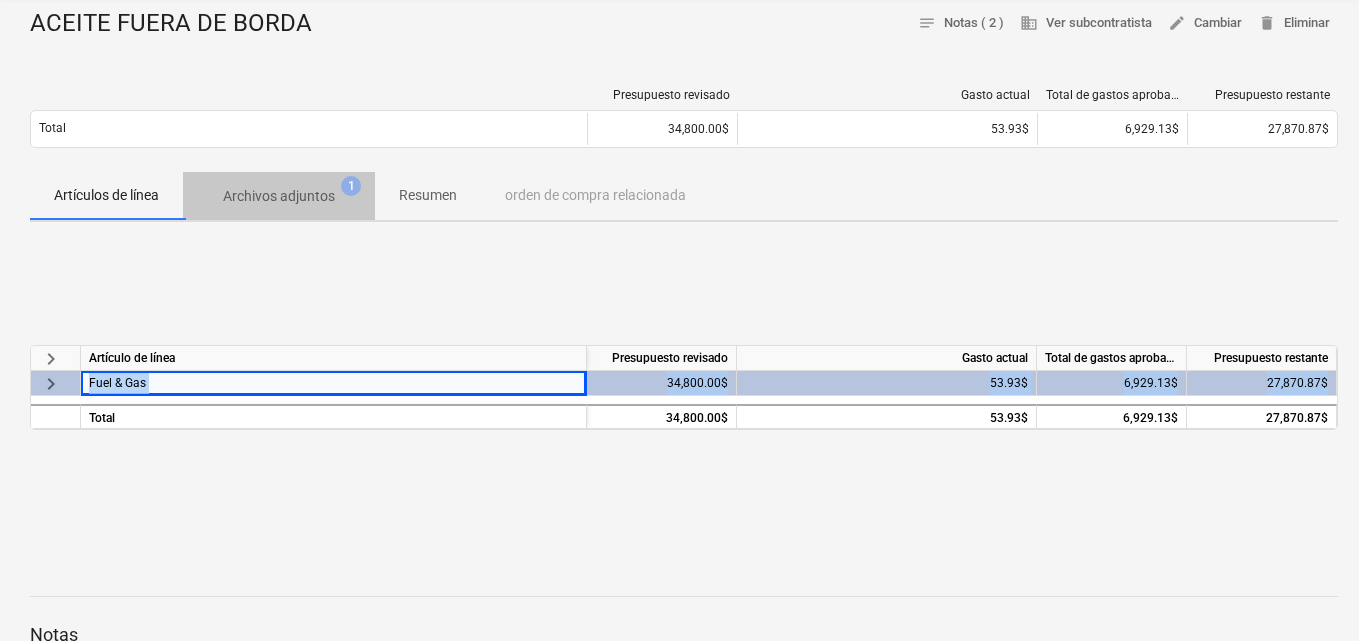 click on "Archivos adjuntos" at bounding box center [279, 196] 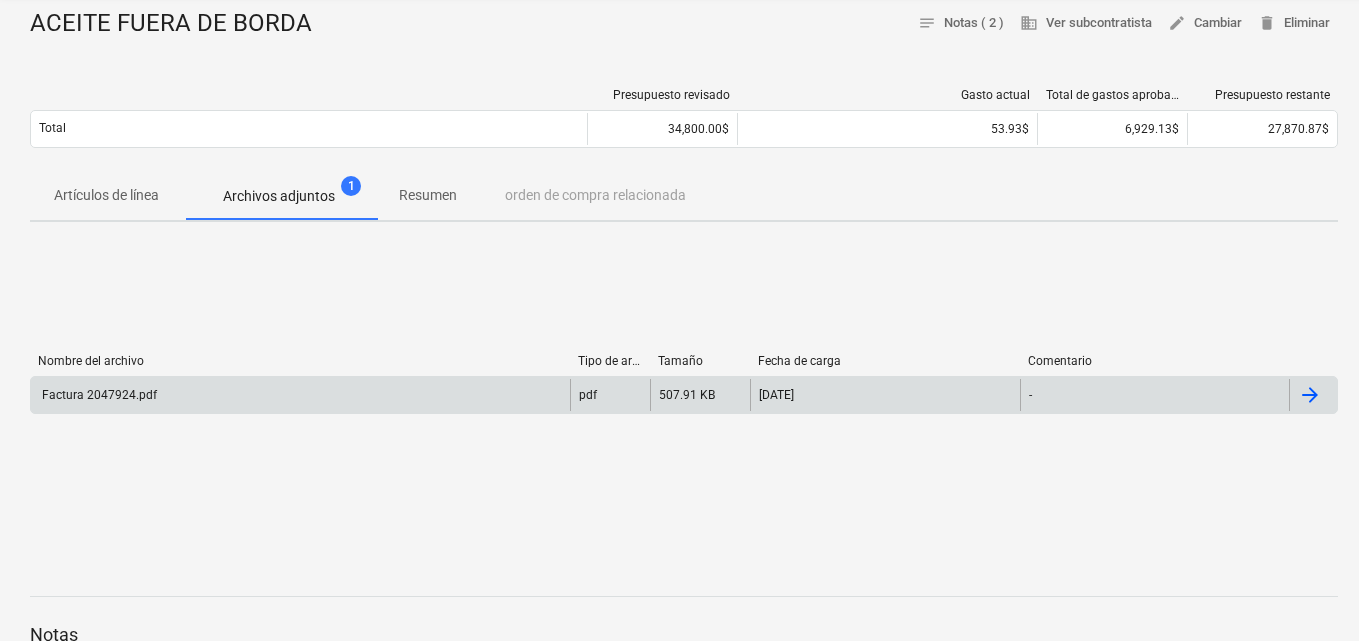 click on "Factura 2047924.pdf" at bounding box center [98, 395] 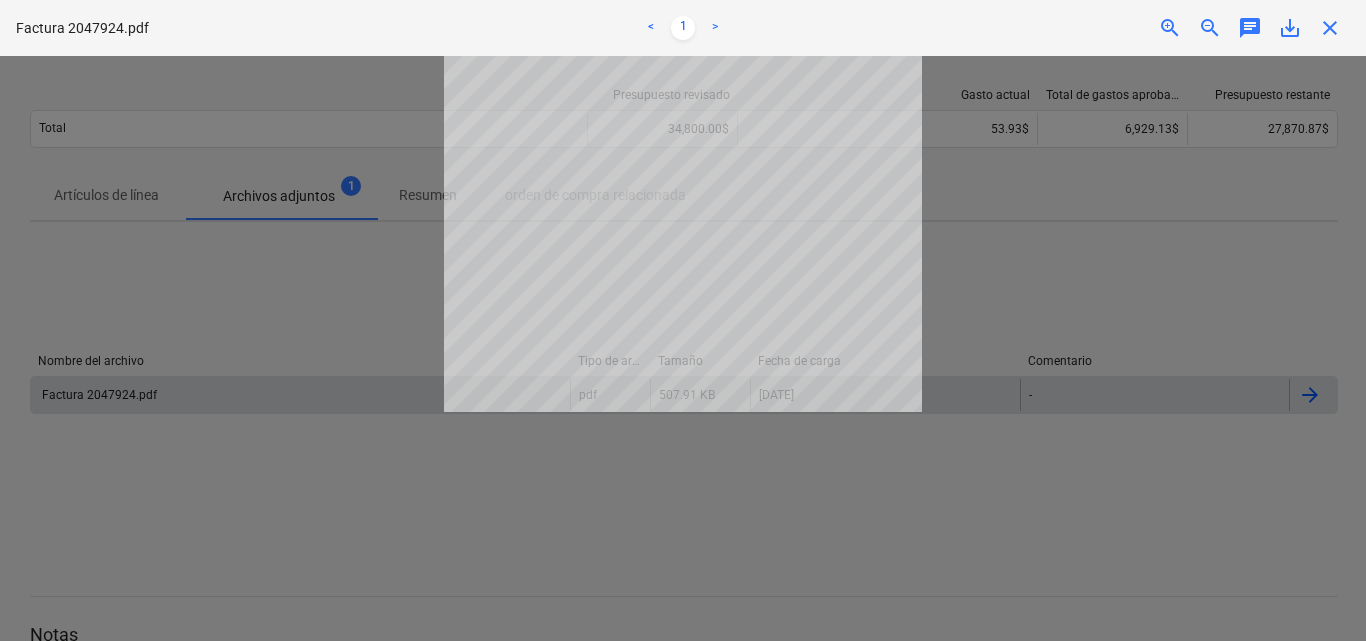 click at bounding box center [683, 348] 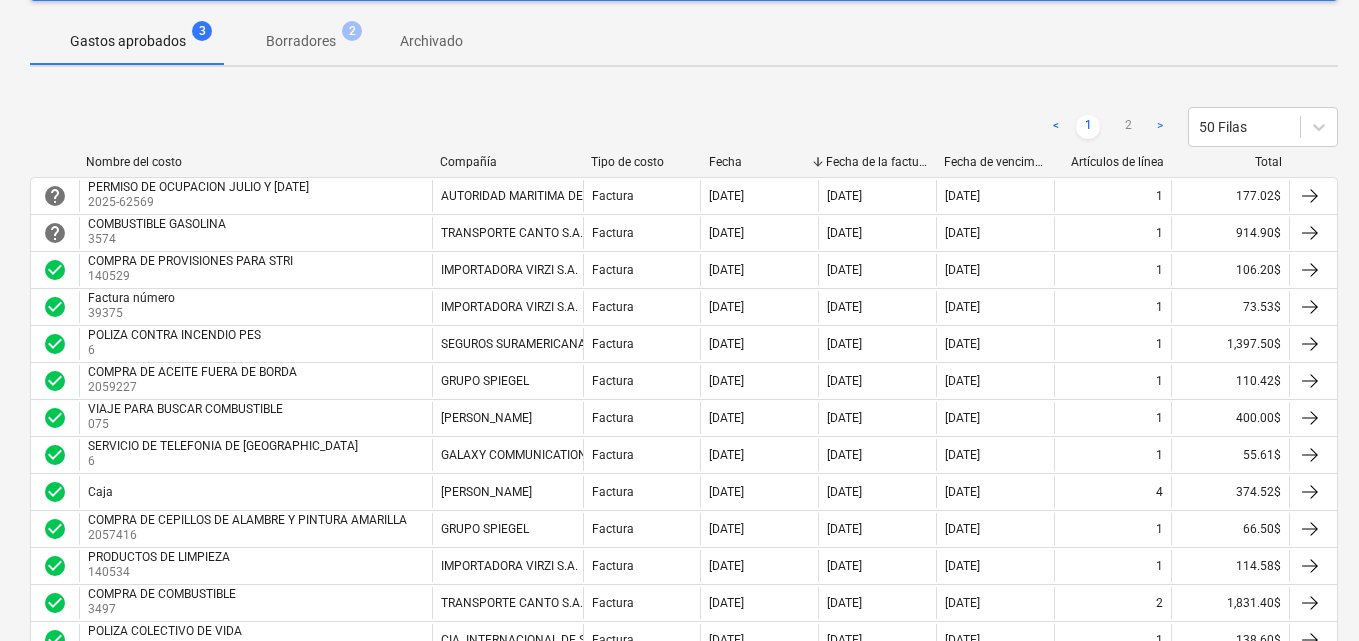 scroll, scrollTop: 1000, scrollLeft: 0, axis: vertical 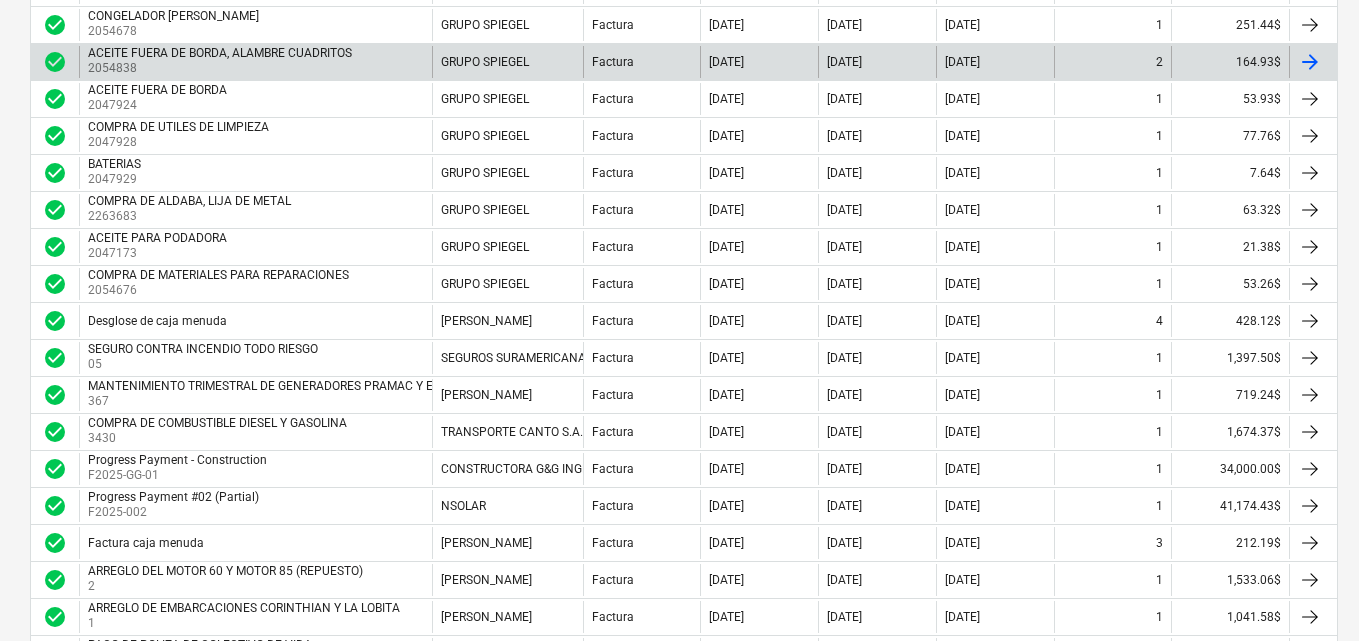 click on "ACEITE FUERA DE BORDA, ALAMBRE CUADRITOS" at bounding box center (220, 53) 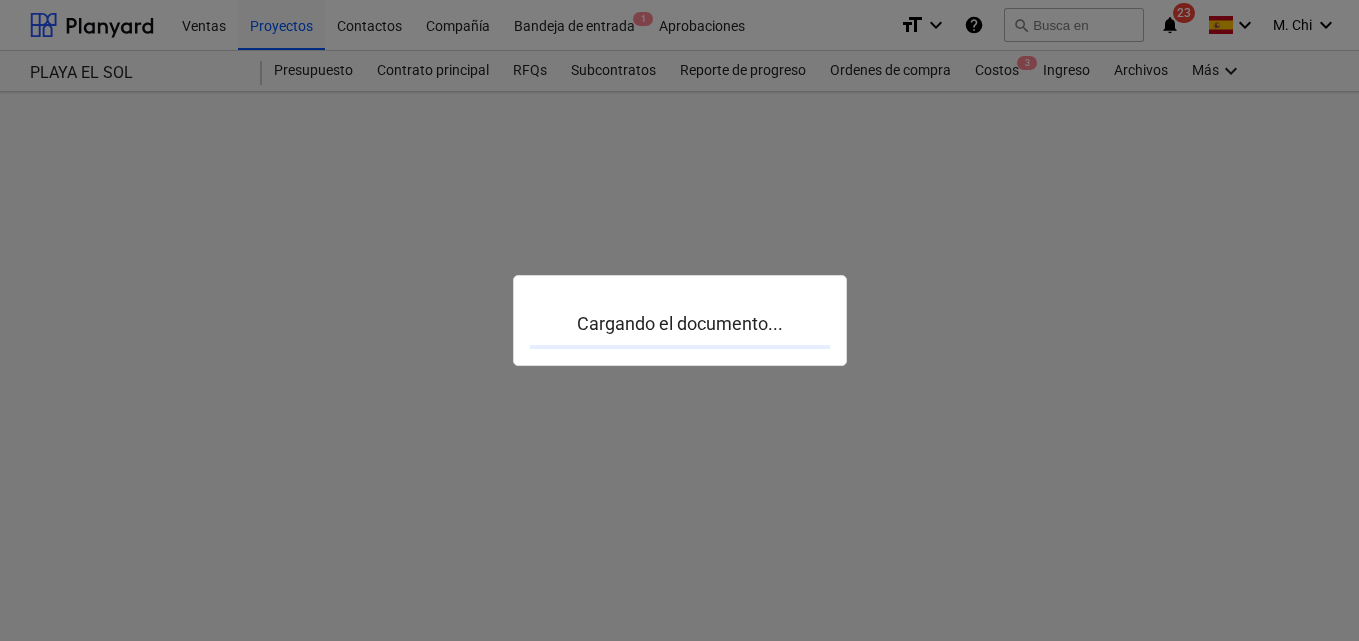 scroll, scrollTop: 0, scrollLeft: 0, axis: both 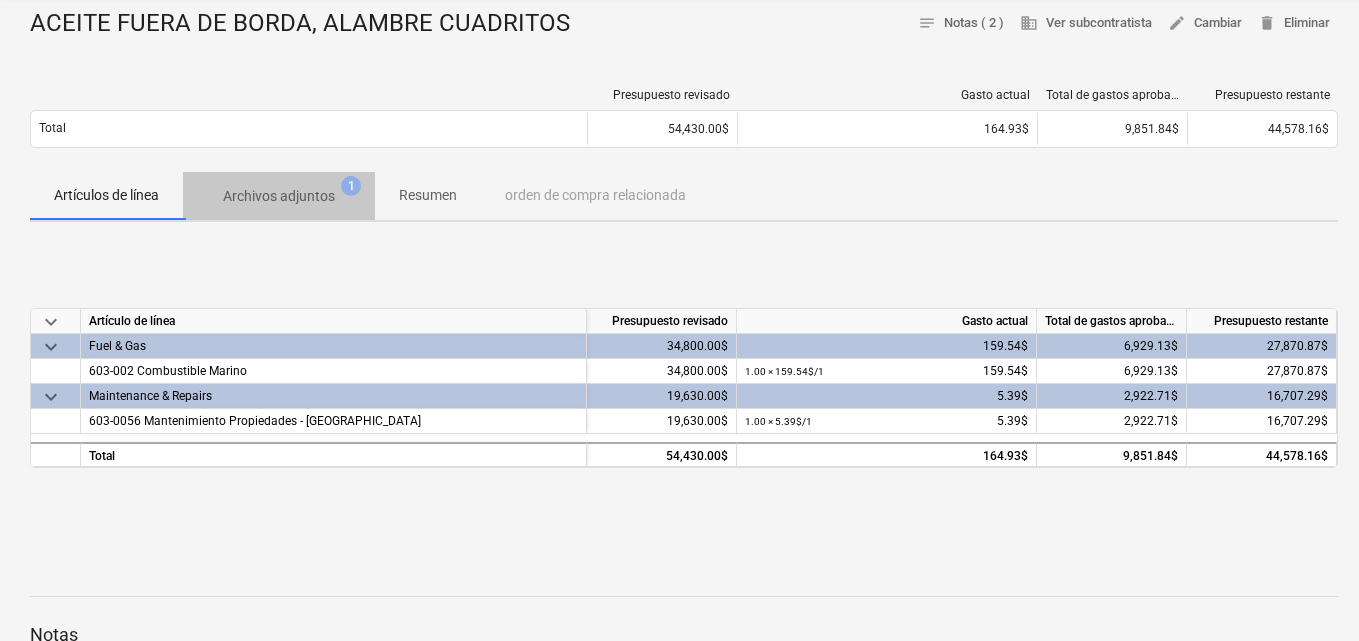 click on "Archivos adjuntos" at bounding box center (279, 196) 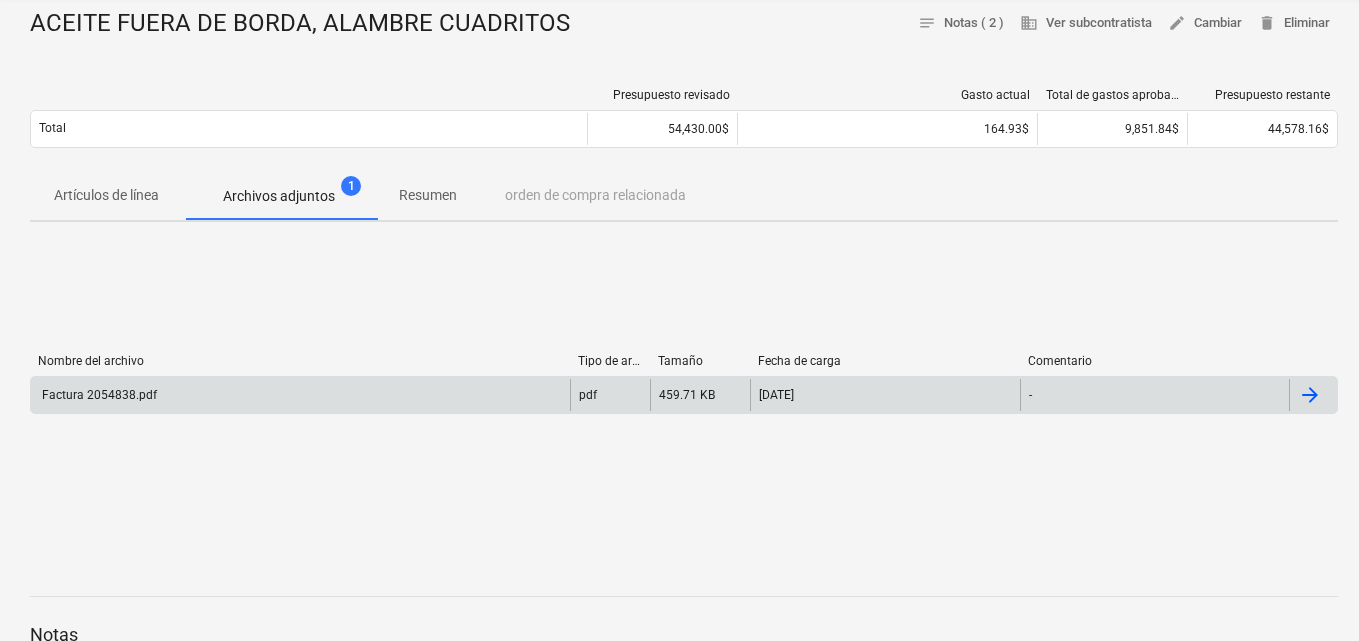 click on "Factura 2054838.pdf" at bounding box center [98, 395] 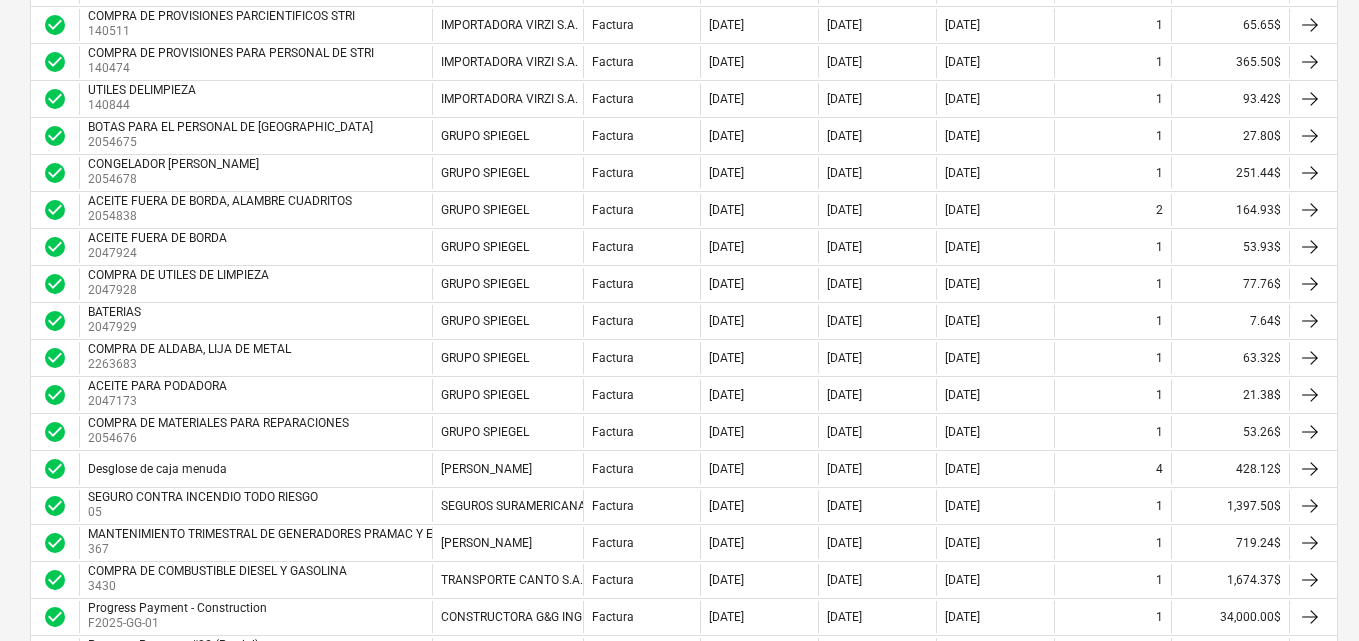 scroll, scrollTop: 600, scrollLeft: 0, axis: vertical 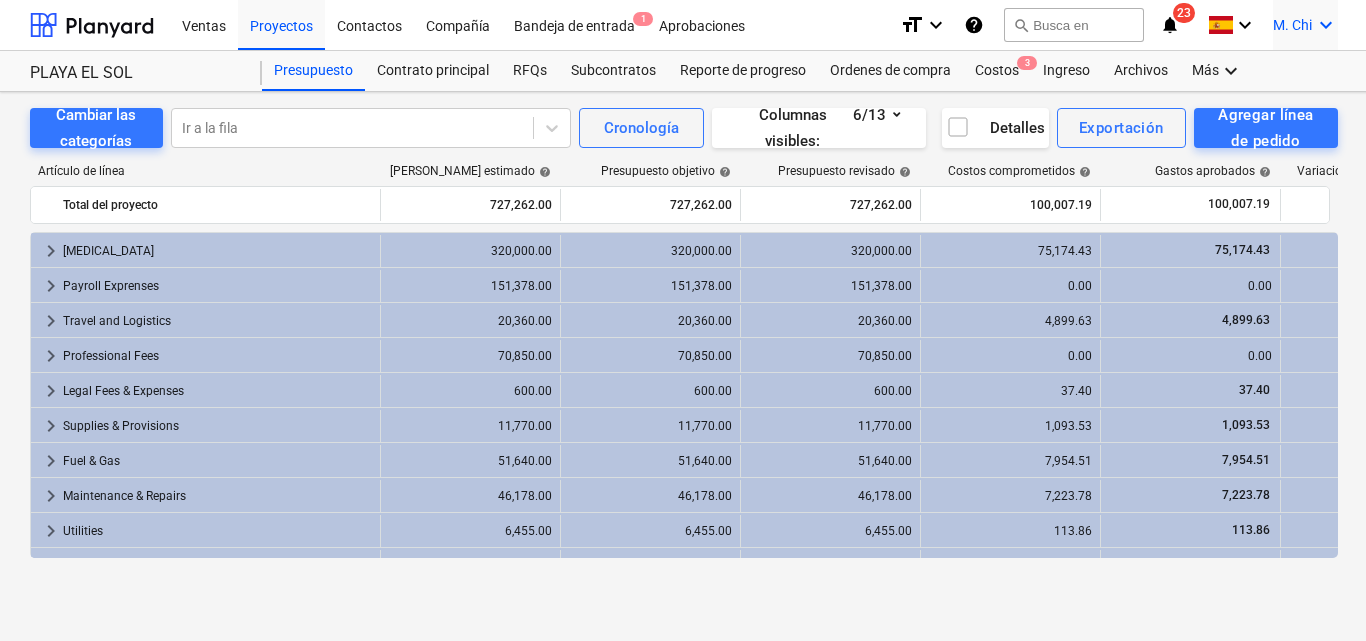 click on "keyboard_arrow_down" at bounding box center [1326, 25] 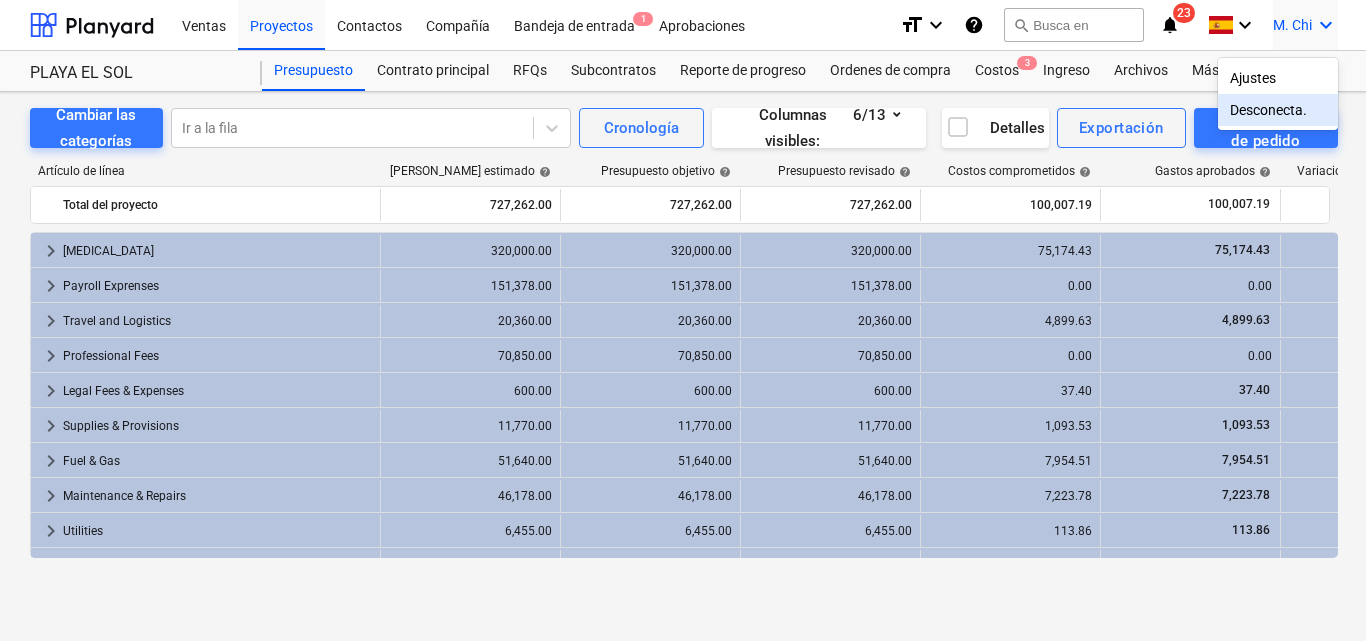 click on "Desconecta." at bounding box center [1278, 110] 